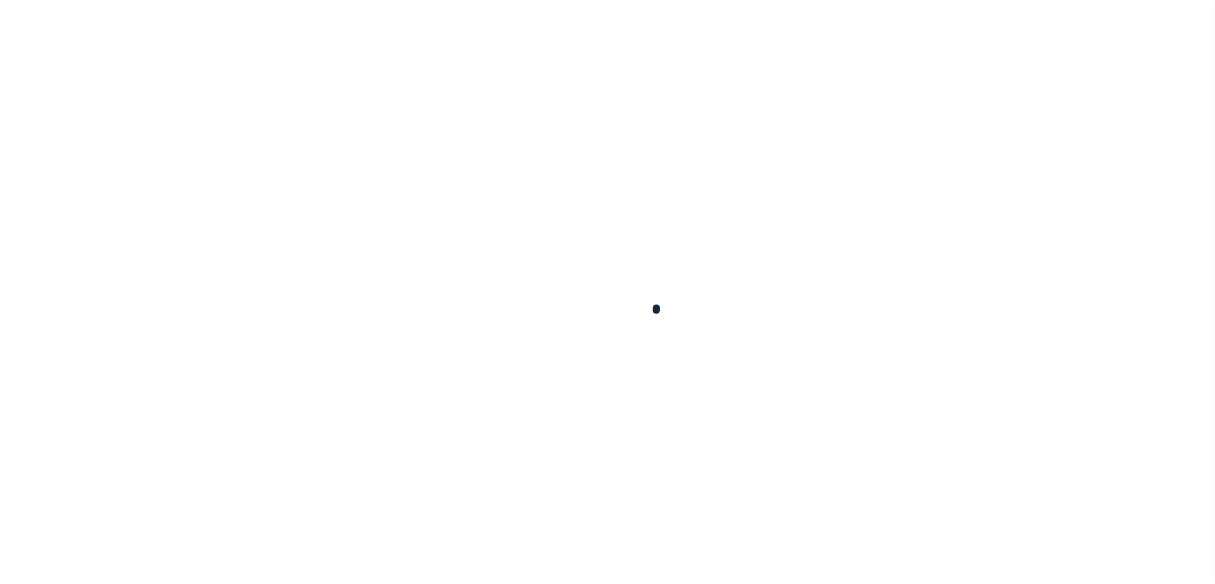 scroll, scrollTop: 0, scrollLeft: 0, axis: both 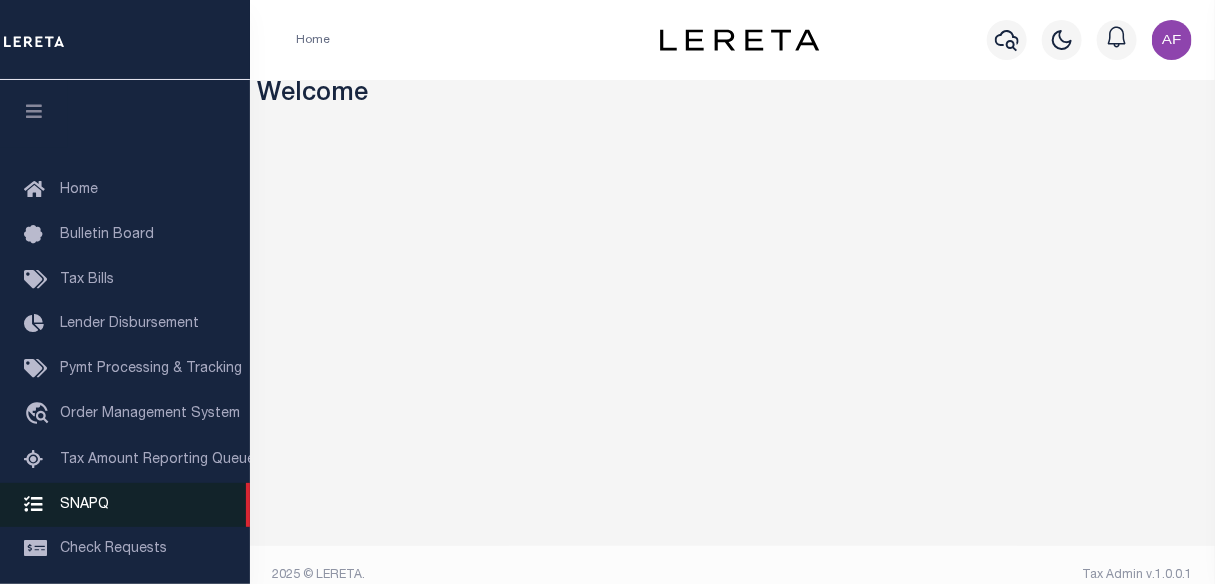 click on "SNAPQ" at bounding box center (125, 505) 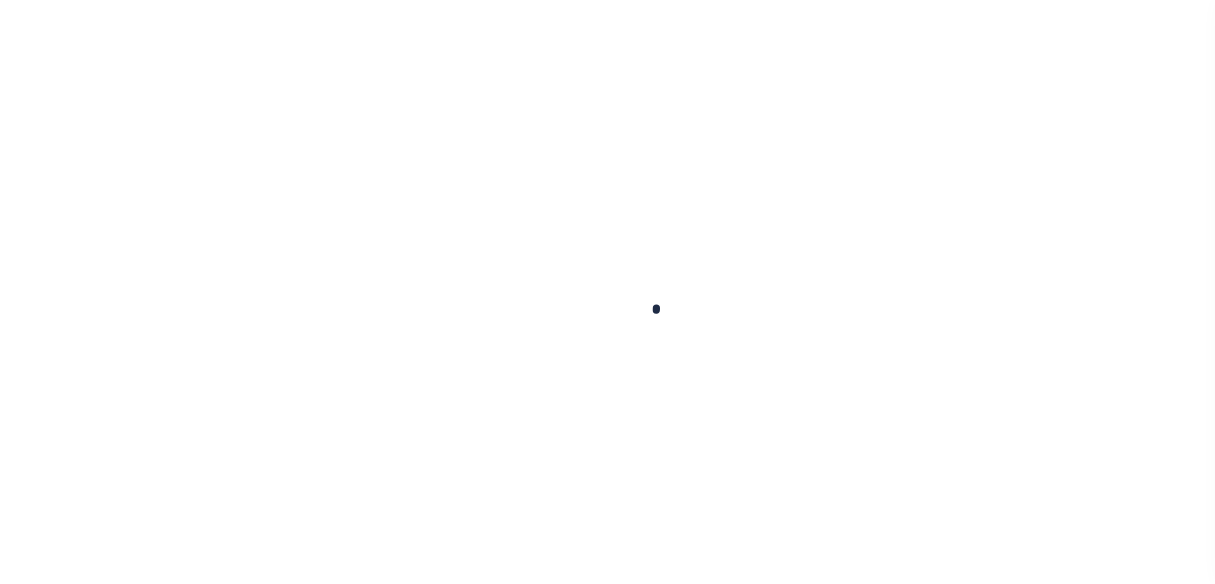 scroll, scrollTop: 0, scrollLeft: 0, axis: both 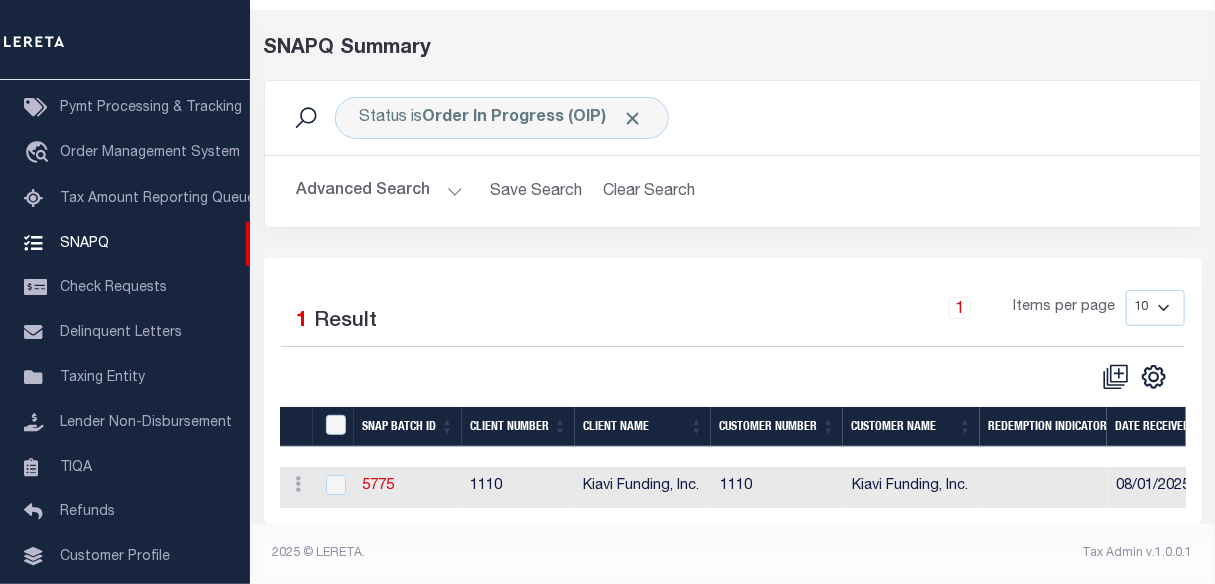 click on "Advanced Search" at bounding box center [380, 191] 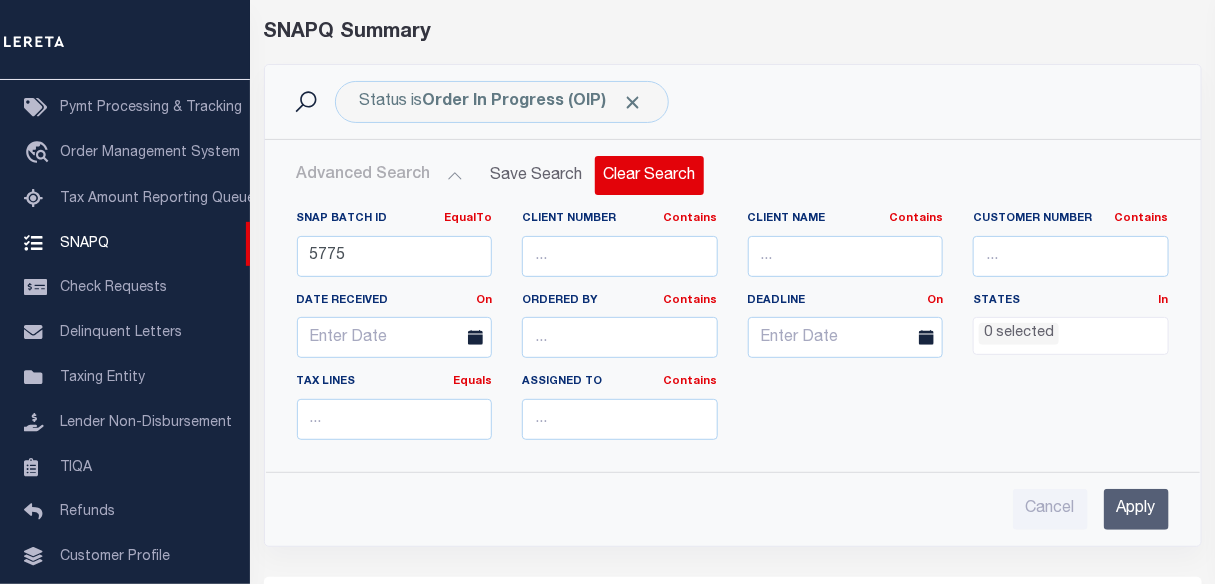 click on "Clear Search" at bounding box center (649, 175) 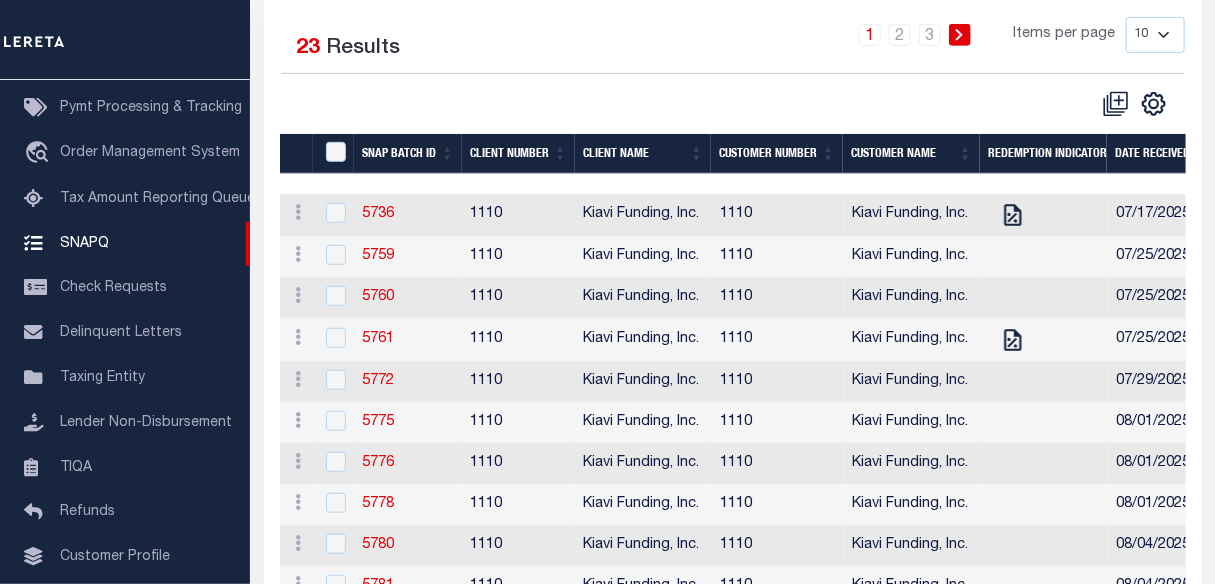 scroll, scrollTop: 100, scrollLeft: 0, axis: vertical 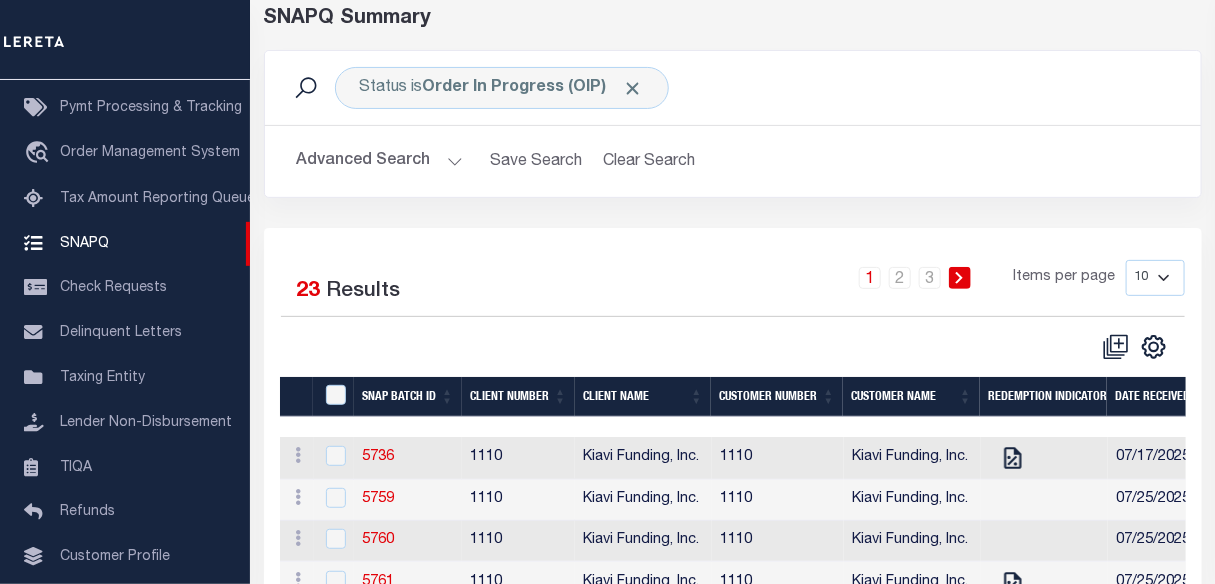 click on "10 25 50 100" at bounding box center (1155, 278) 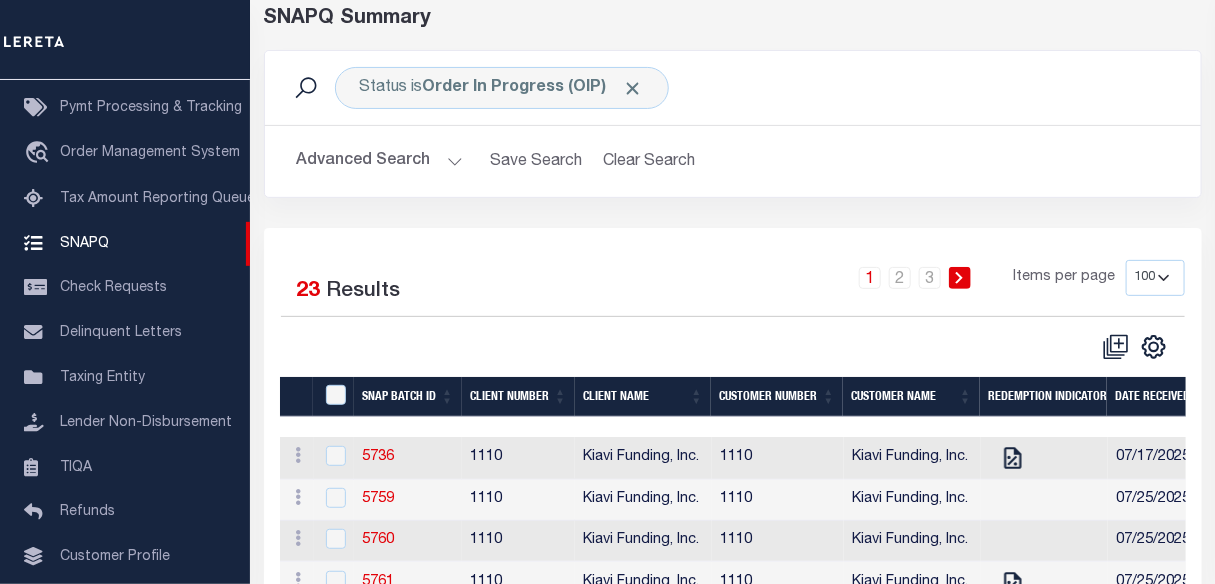 click on "10 25 50 100" at bounding box center [1155, 278] 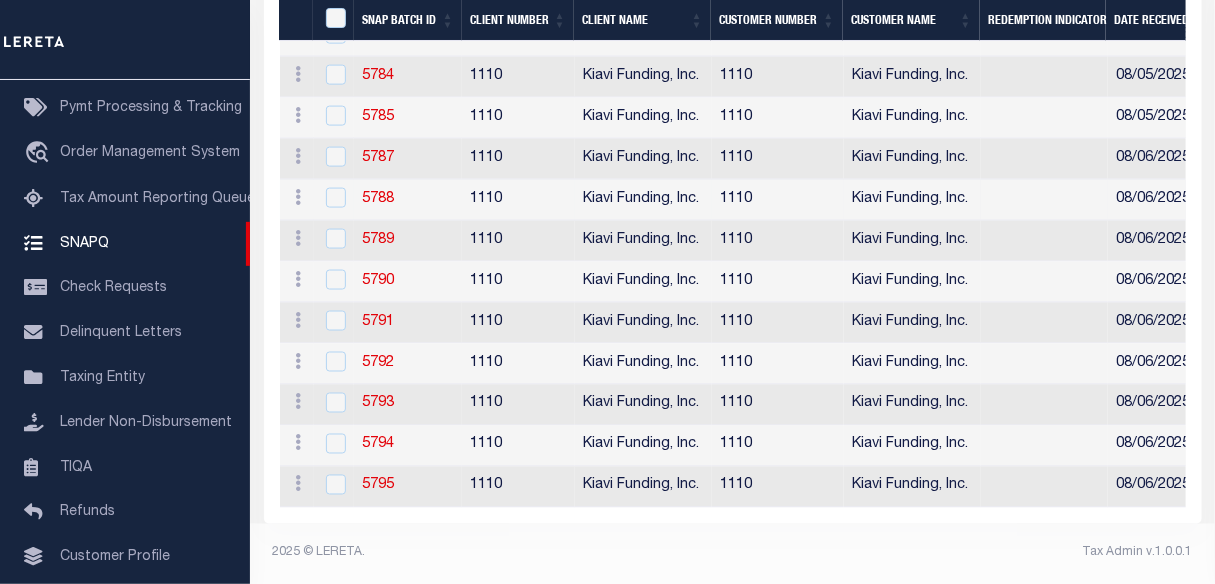 scroll, scrollTop: 980, scrollLeft: 0, axis: vertical 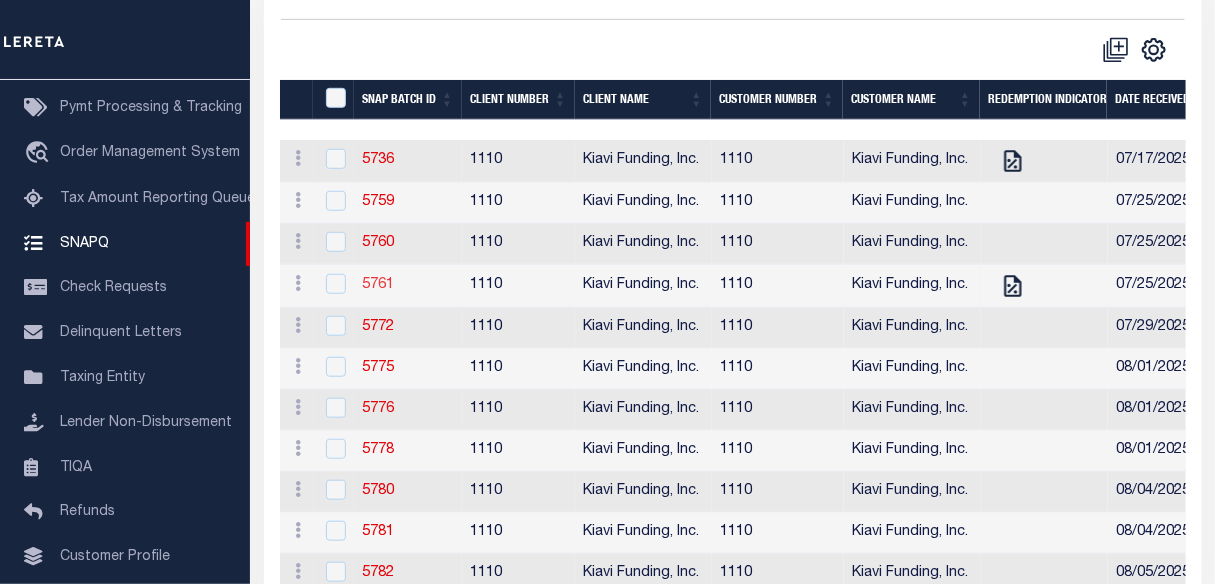click on "5761" at bounding box center [378, 285] 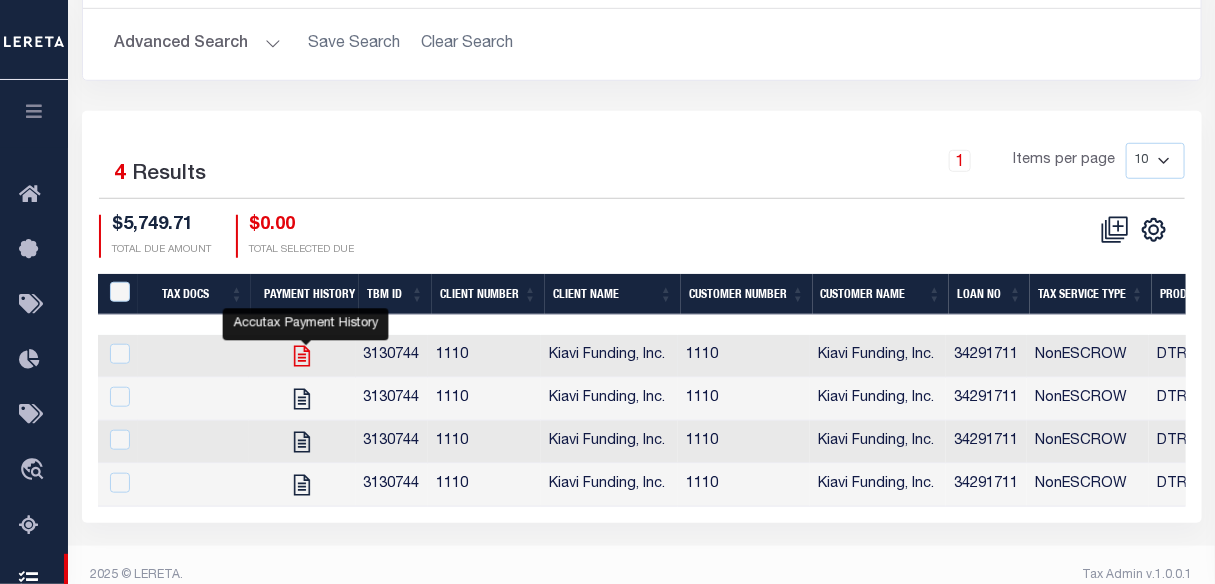 click 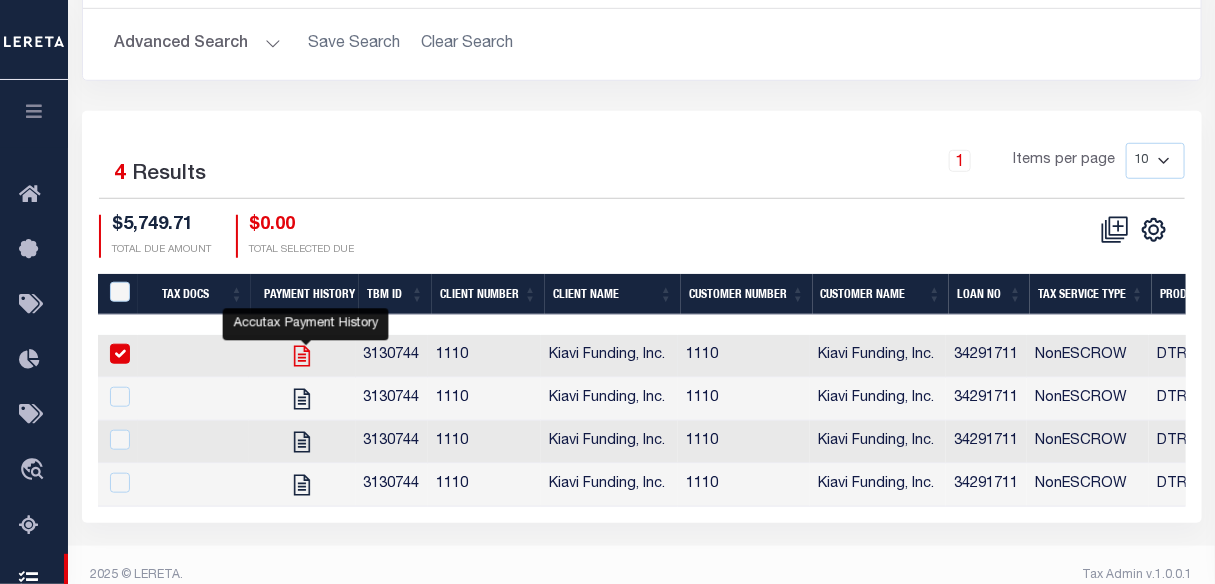 checkbox on "true" 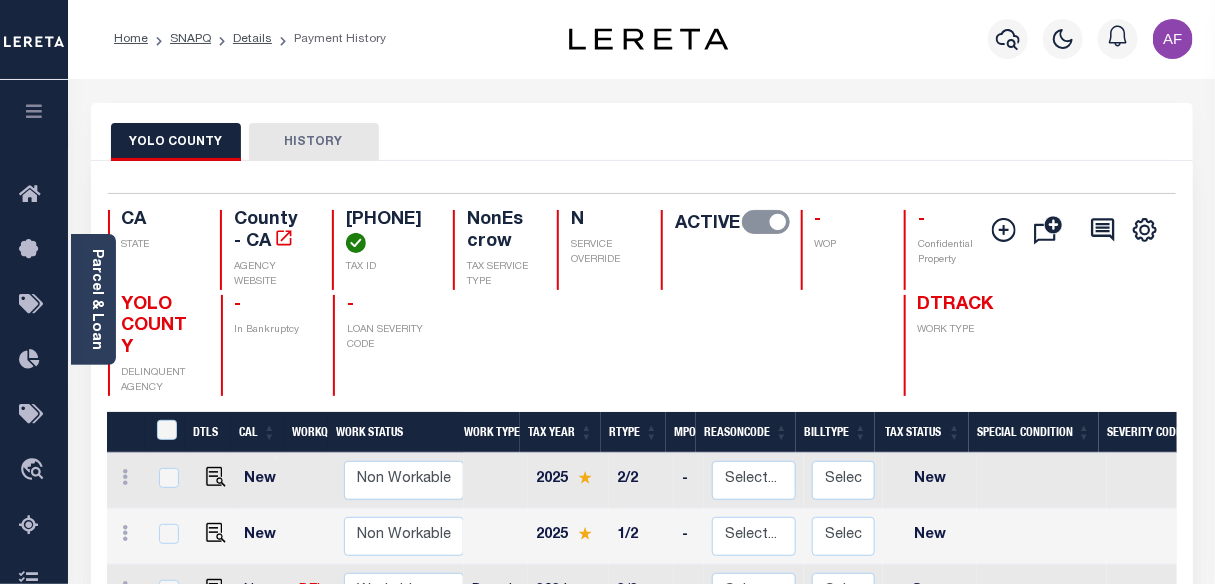 scroll, scrollTop: 0, scrollLeft: 0, axis: both 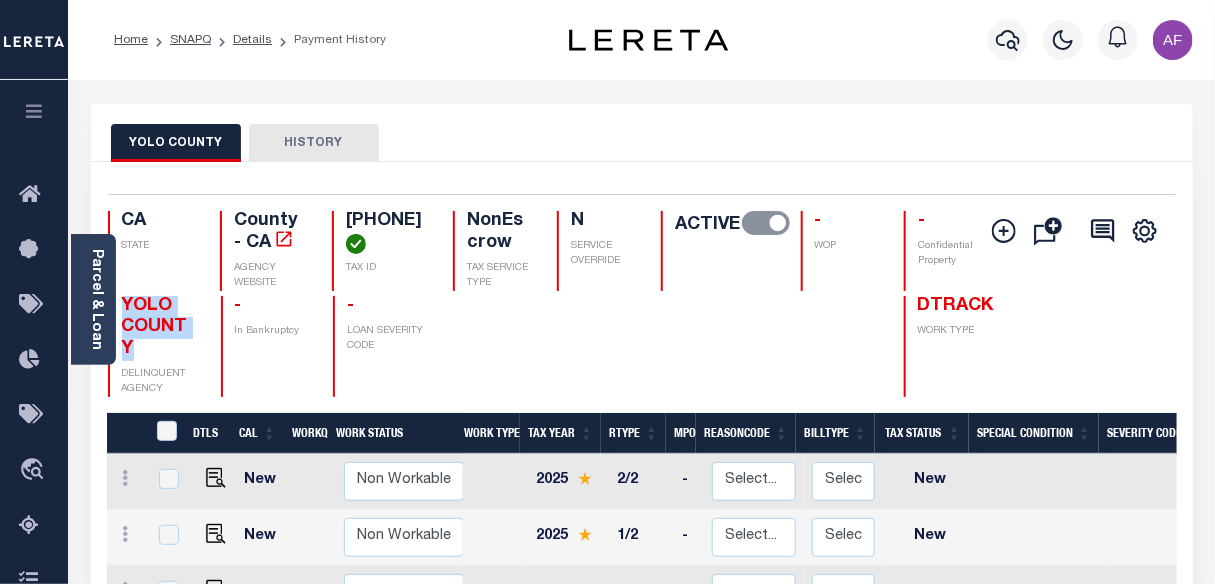 drag, startPoint x: 125, startPoint y: 305, endPoint x: 155, endPoint y: 342, distance: 47.63402 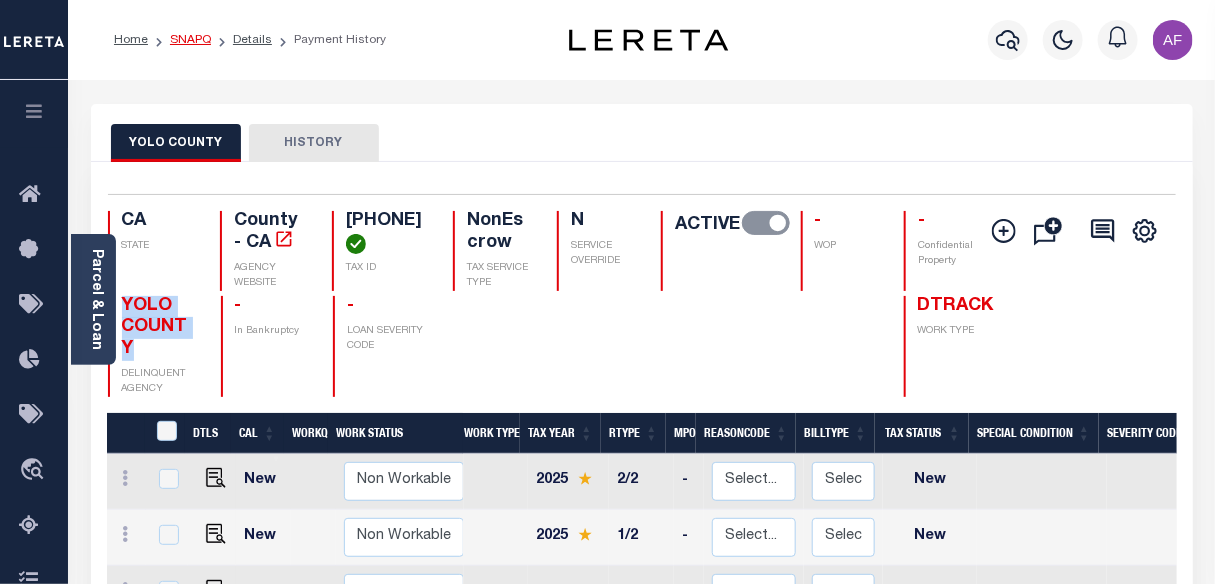 click on "SNAPQ" at bounding box center [190, 40] 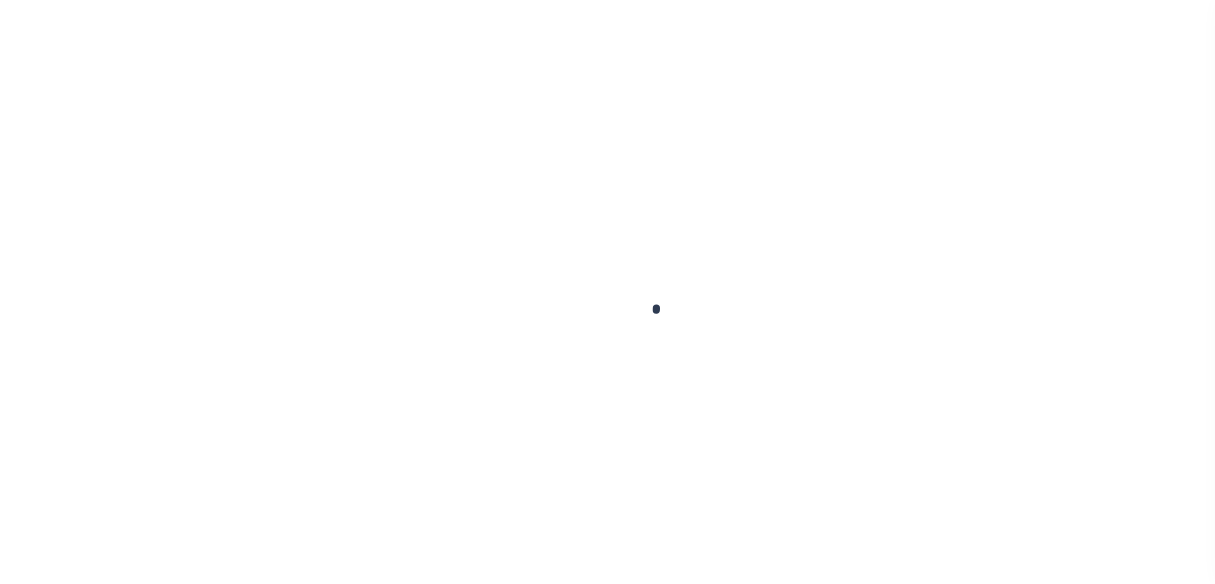 scroll, scrollTop: 0, scrollLeft: 0, axis: both 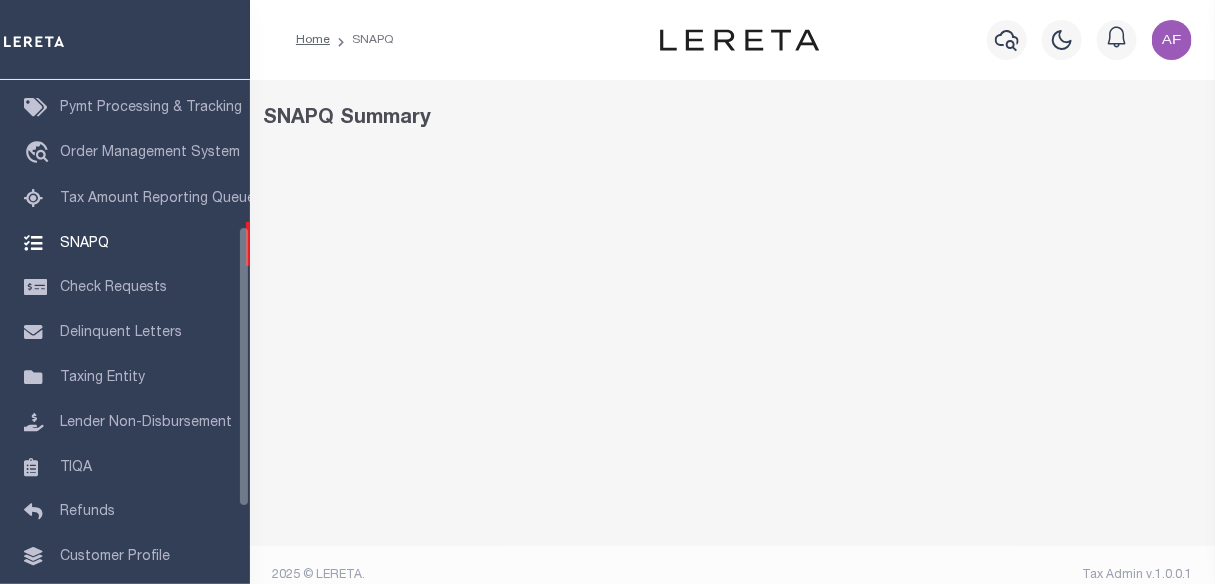select on "100" 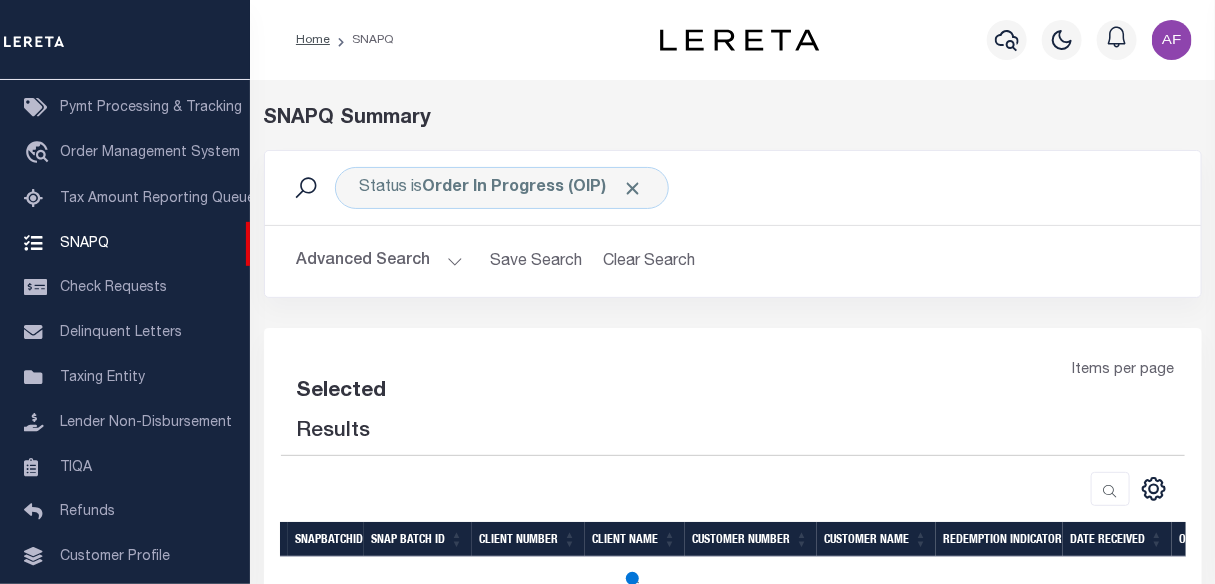 select on "100" 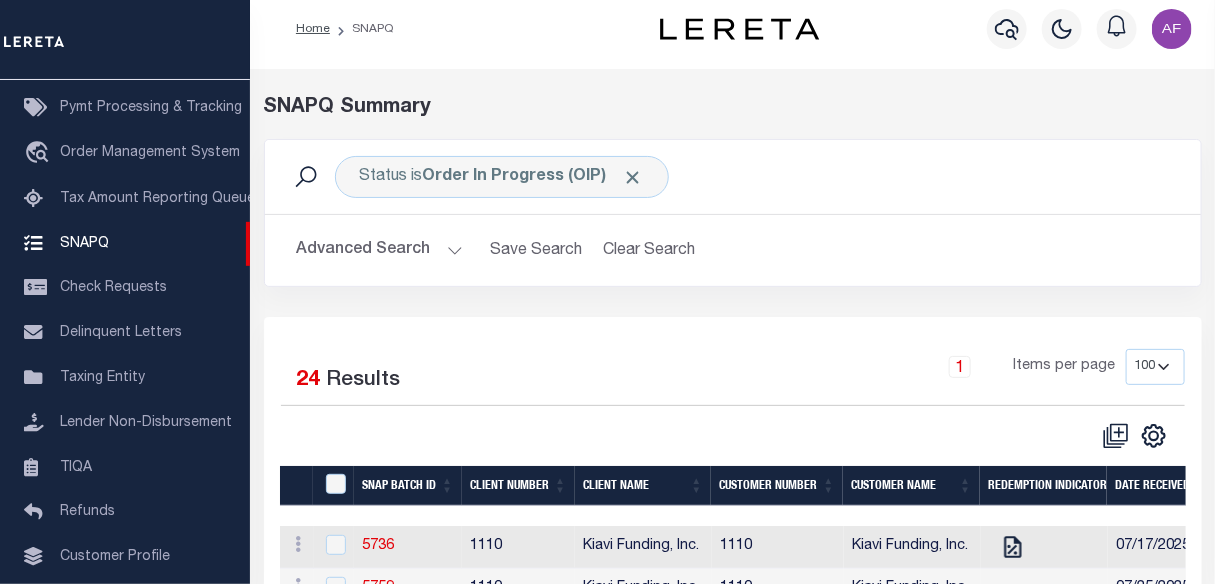 scroll, scrollTop: 0, scrollLeft: 0, axis: both 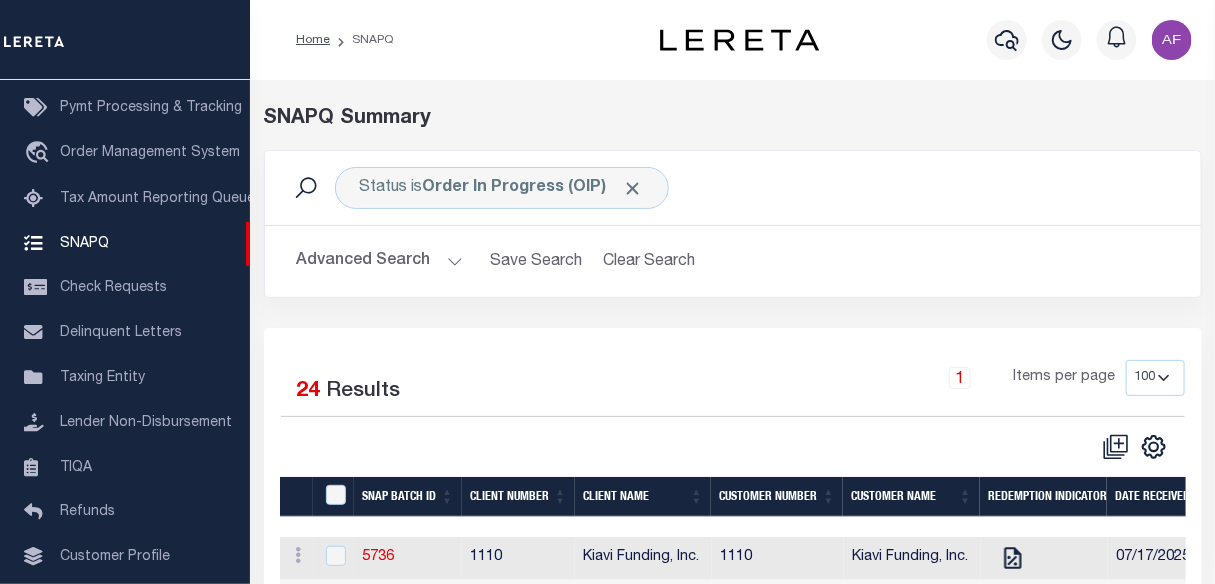 click on "1
Items per page   10 25 50 100" at bounding box center (849, 386) 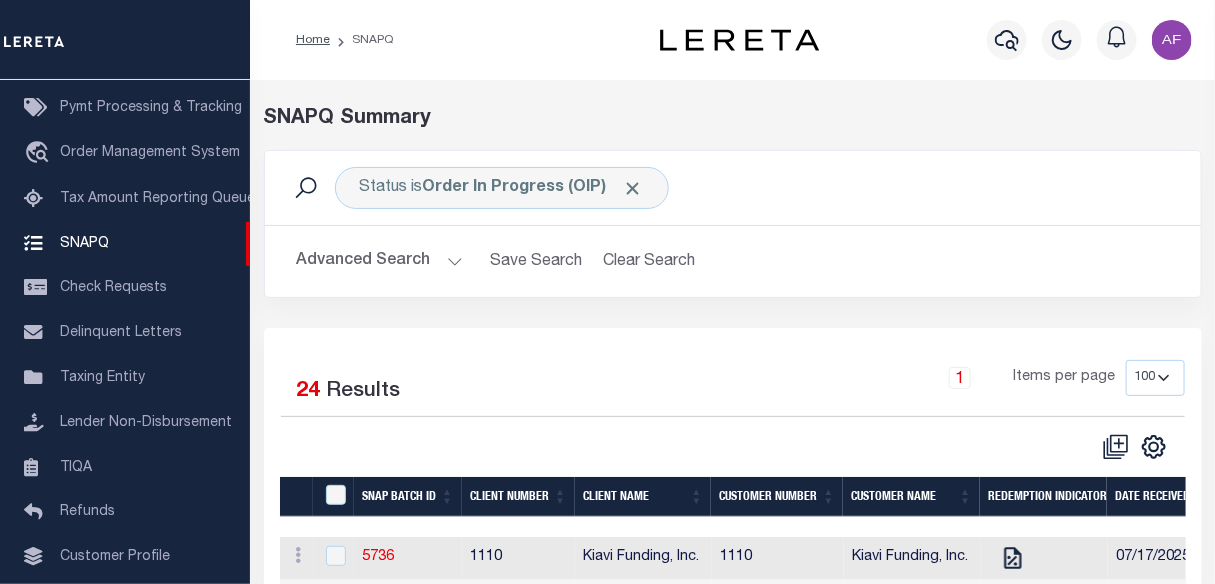click on "Advanced Search" at bounding box center (380, 261) 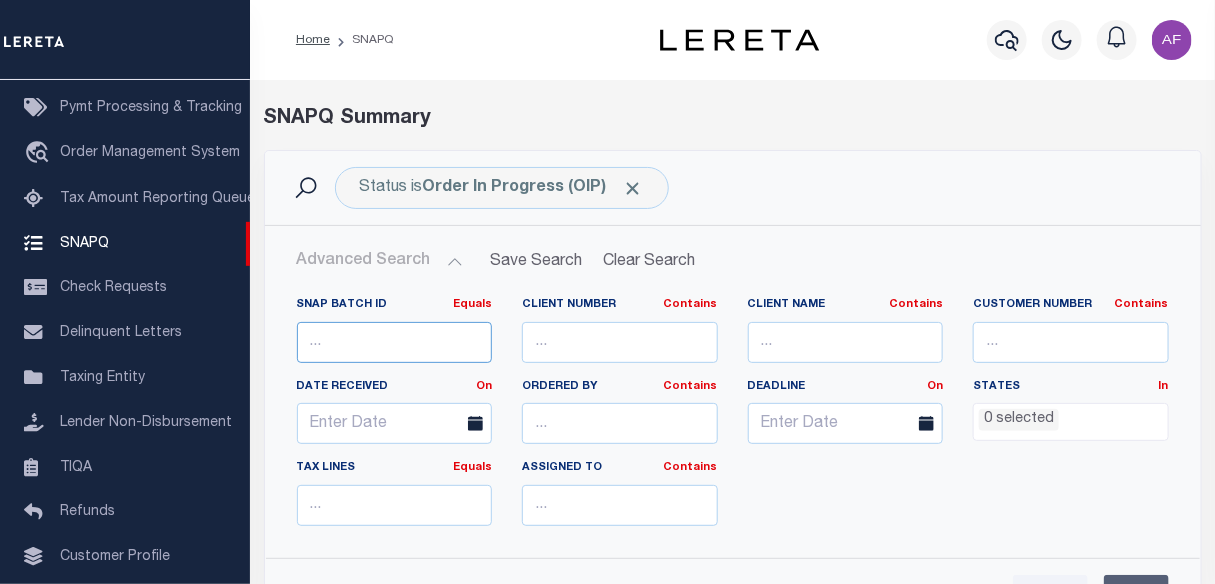click at bounding box center (395, 342) 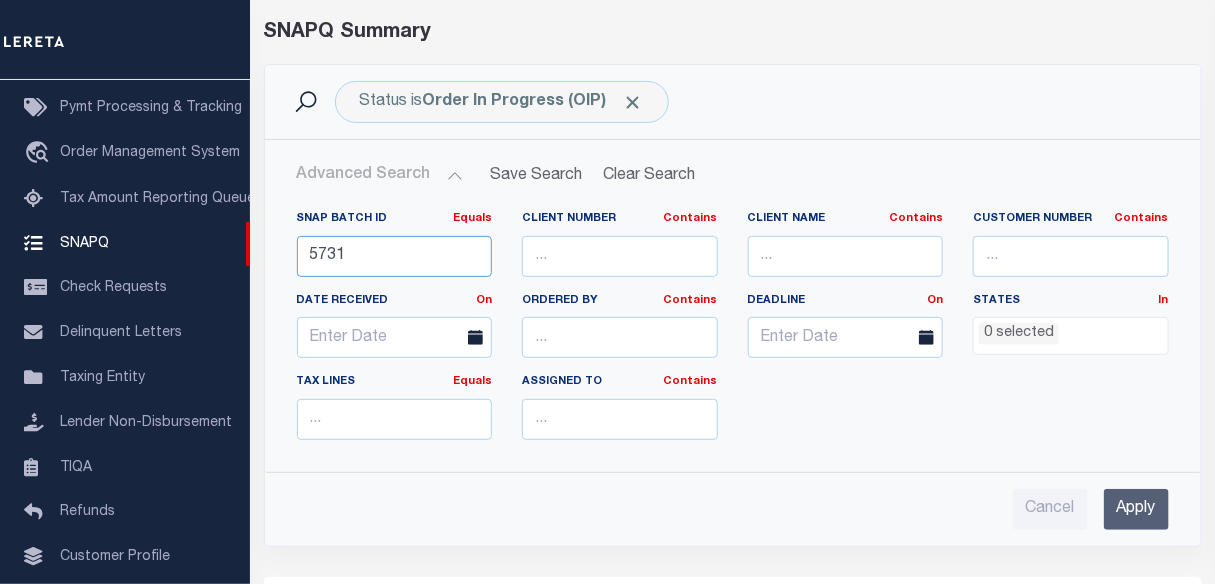 scroll, scrollTop: 90, scrollLeft: 0, axis: vertical 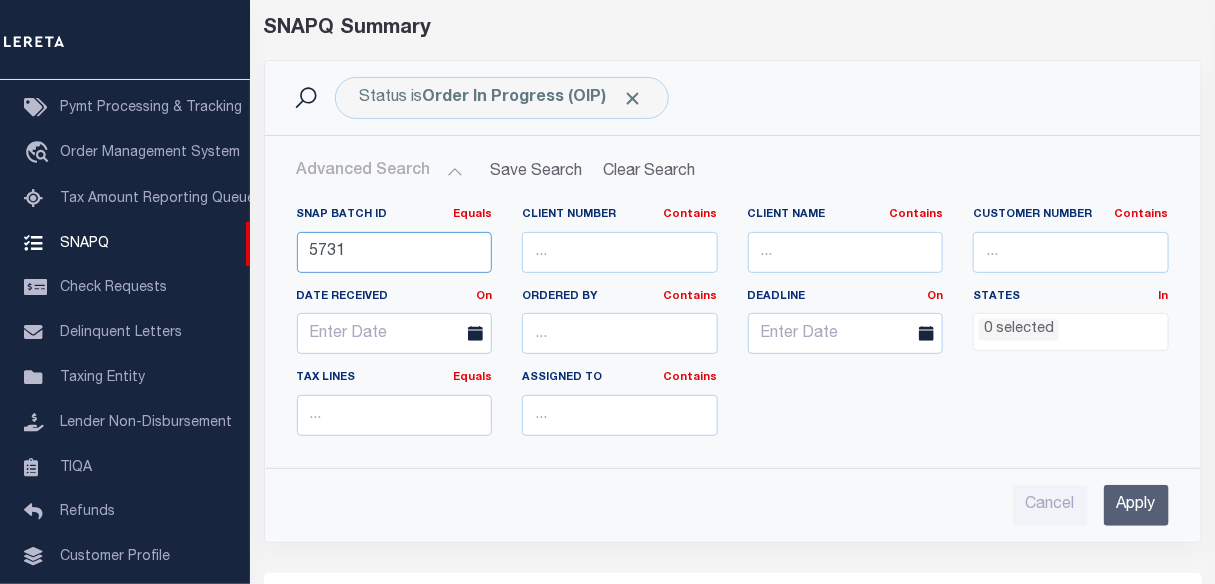 type on "5731" 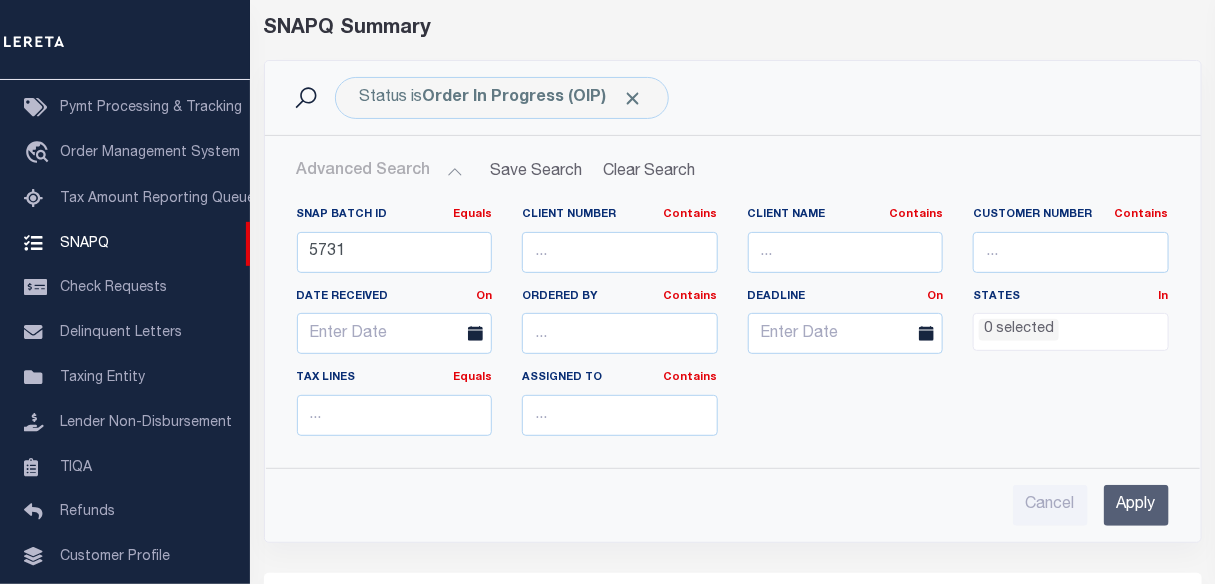 click on "Apply" at bounding box center [1136, 505] 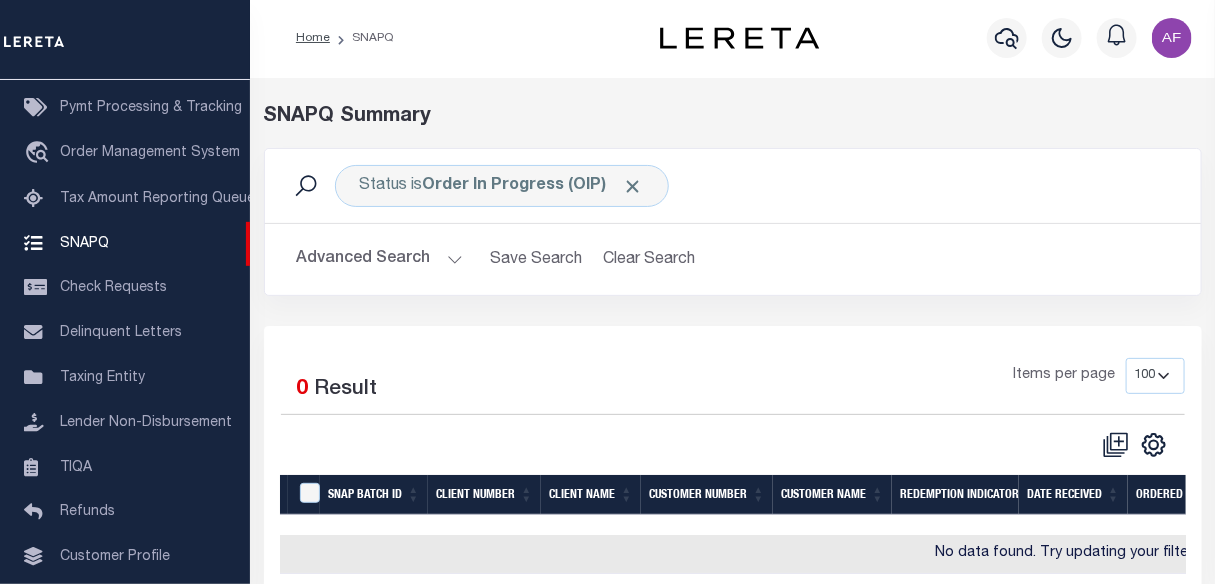 scroll, scrollTop: 0, scrollLeft: 0, axis: both 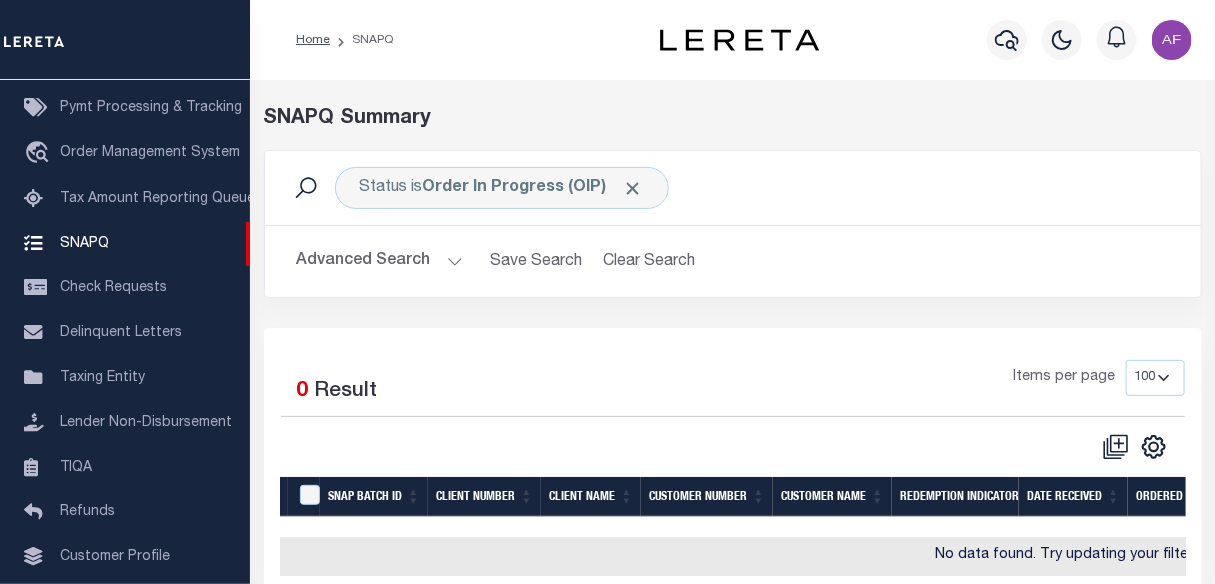 click on "Advanced Search" at bounding box center (380, 261) 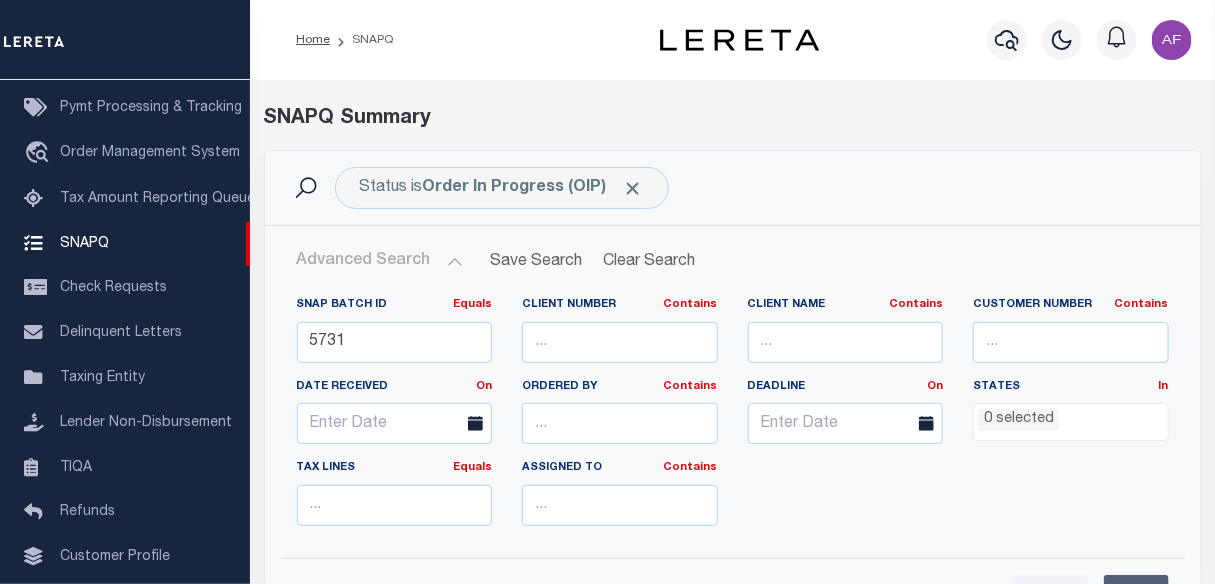 click on "Advanced Search" at bounding box center [380, 261] 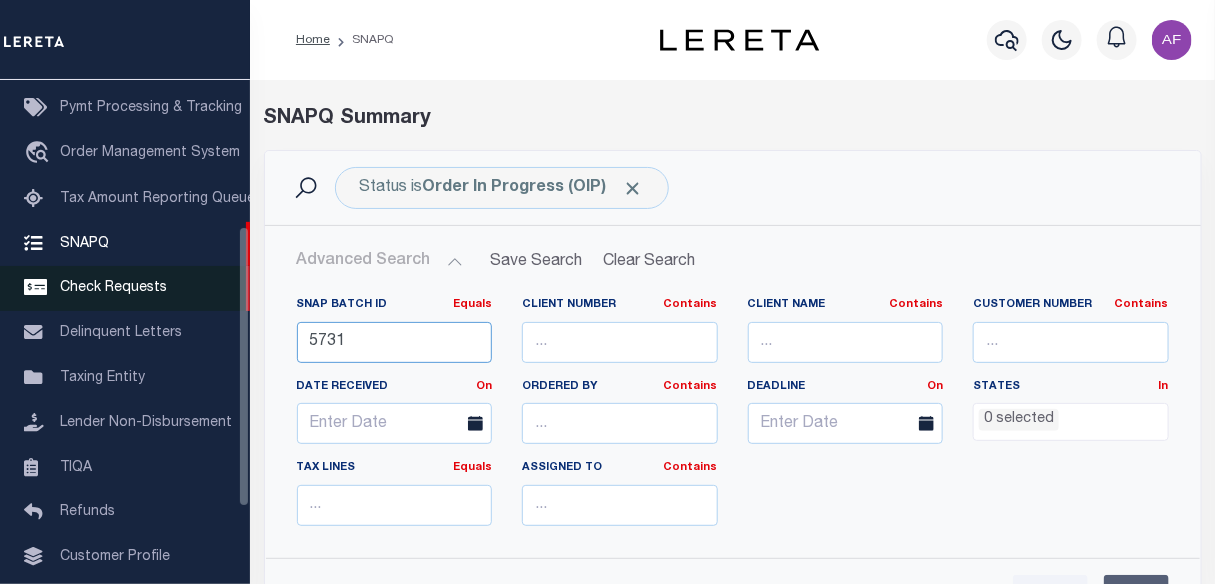 drag, startPoint x: 273, startPoint y: 327, endPoint x: 74, endPoint y: 300, distance: 200.8233 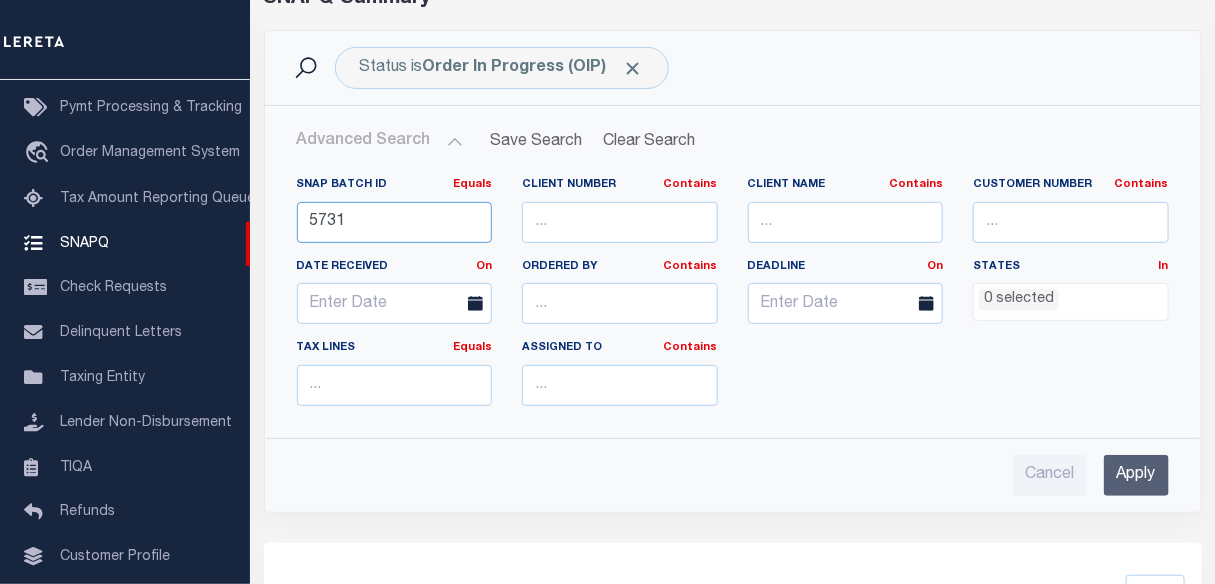 scroll, scrollTop: 181, scrollLeft: 0, axis: vertical 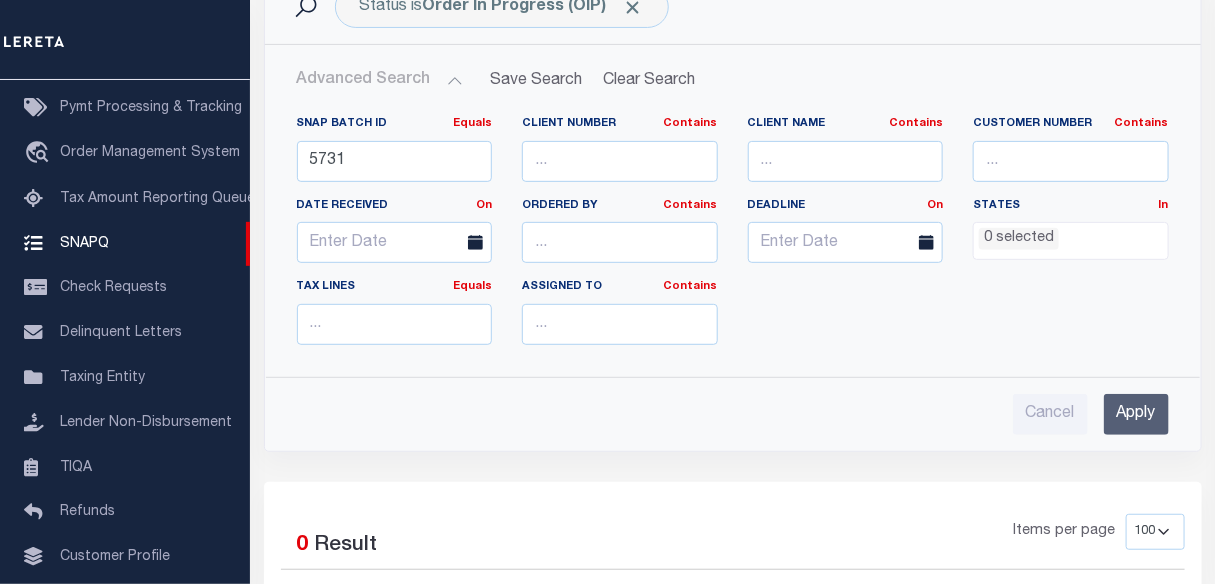 click on "Apply" at bounding box center [1136, 414] 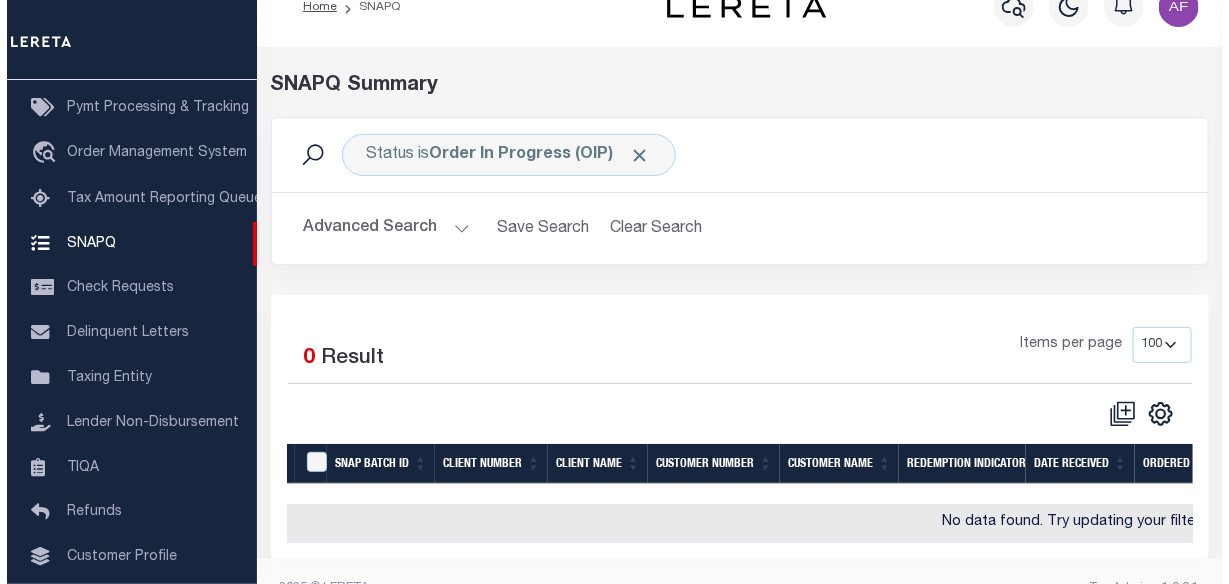 scroll, scrollTop: 0, scrollLeft: 0, axis: both 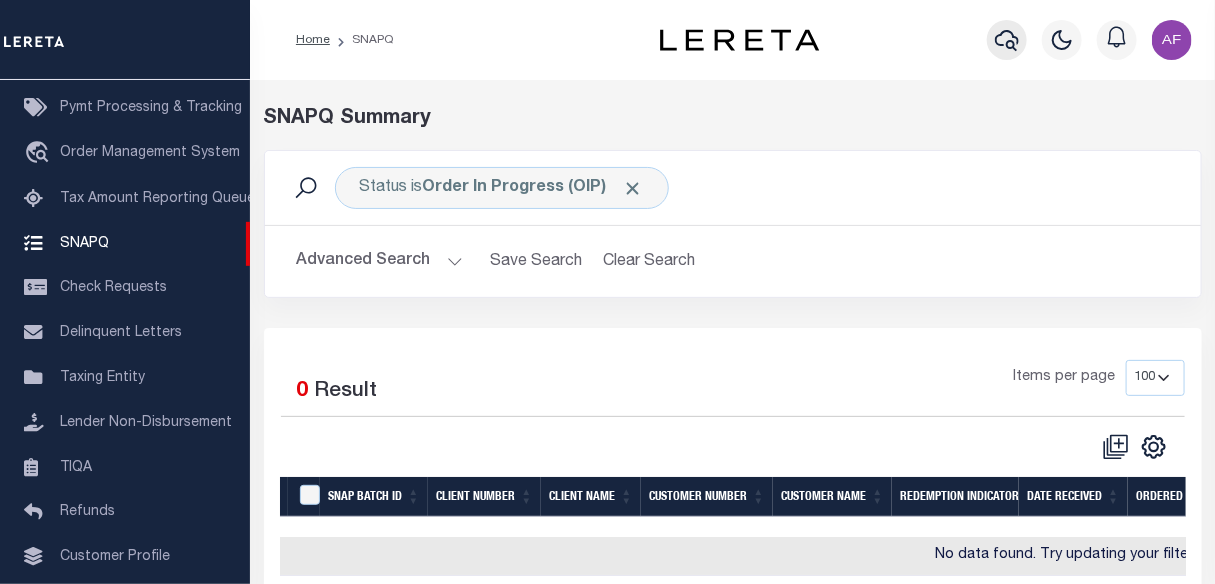 click 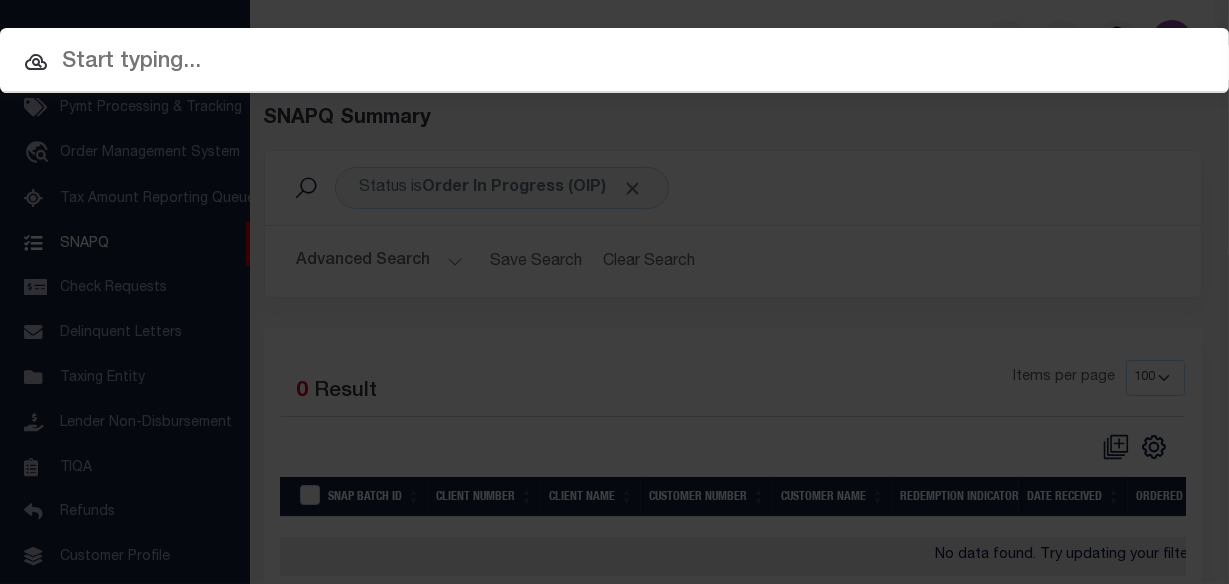 paste on "5731" 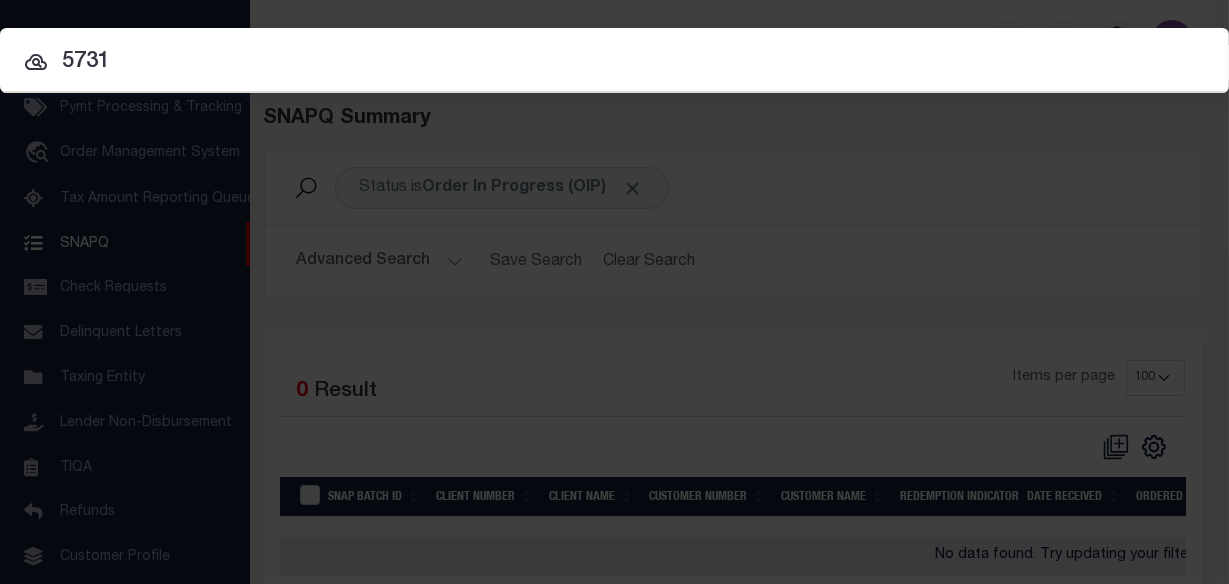 click on "5731" at bounding box center (614, 62) 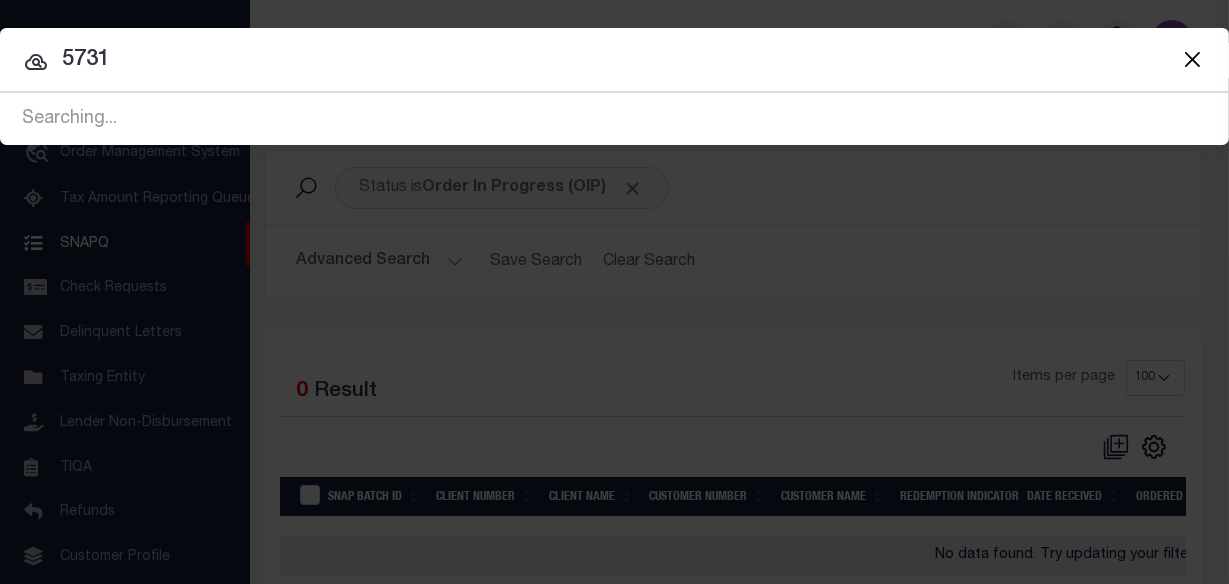 paste on "5731" 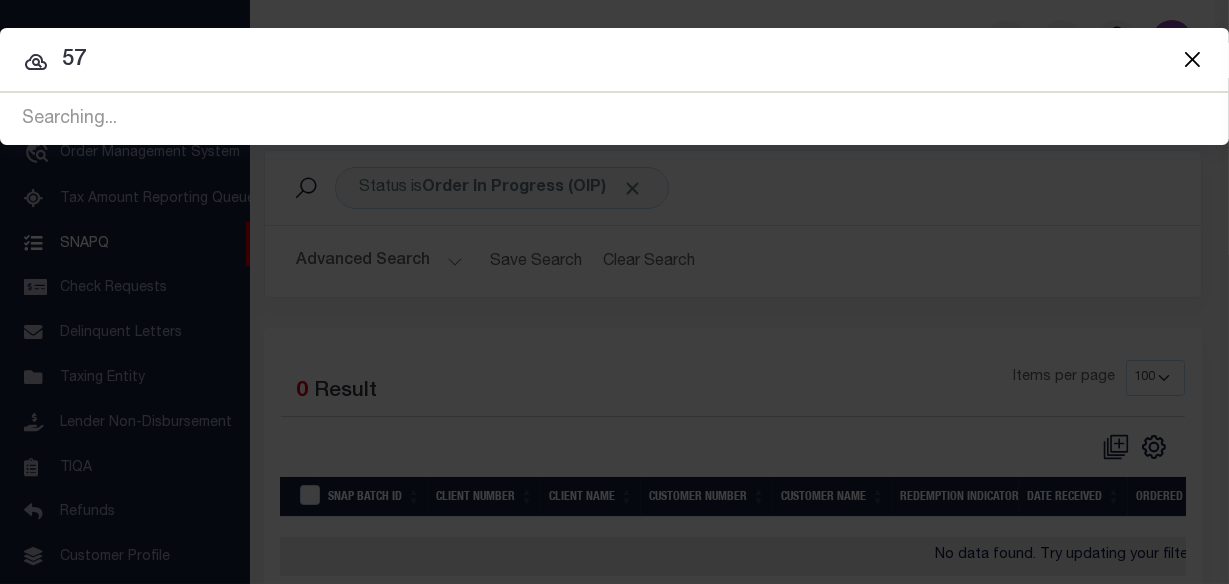 type on "5" 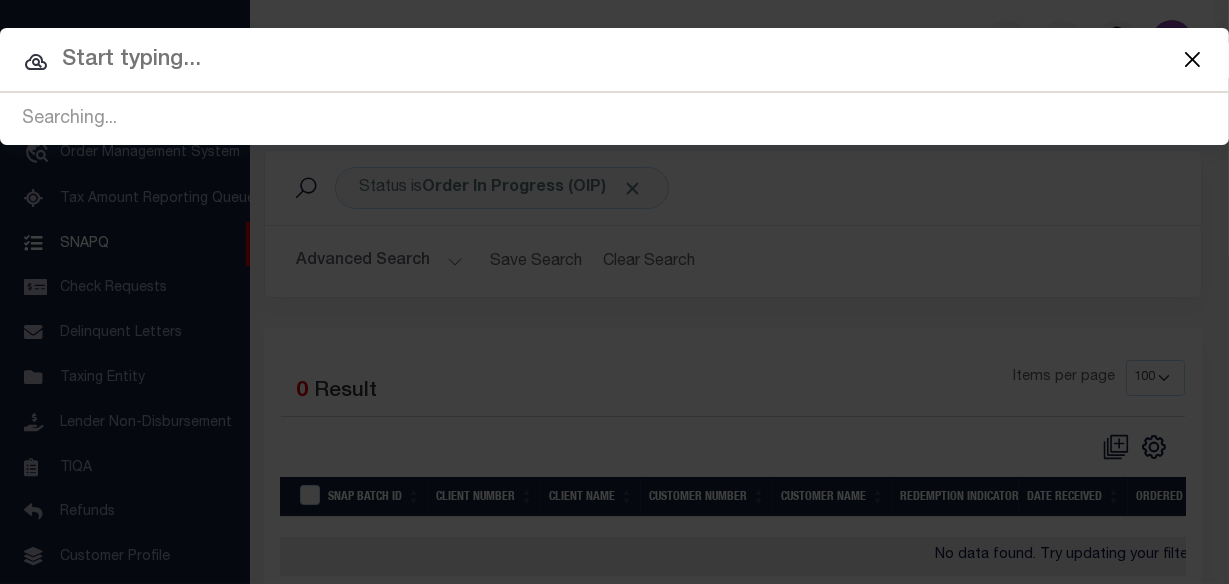 paste on "5731" 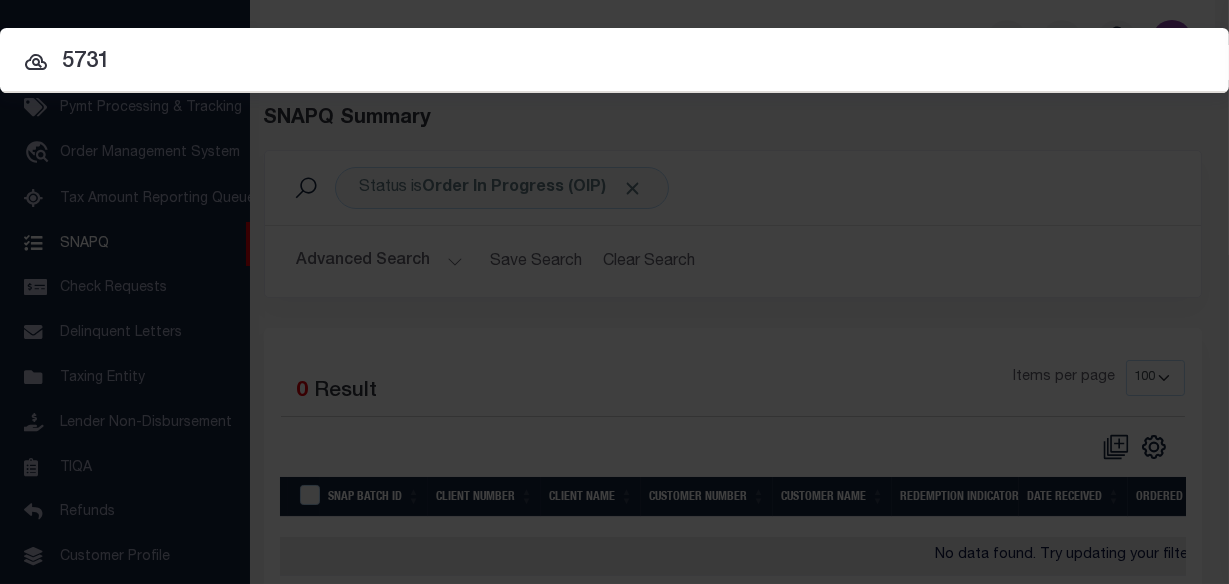 type on "5731" 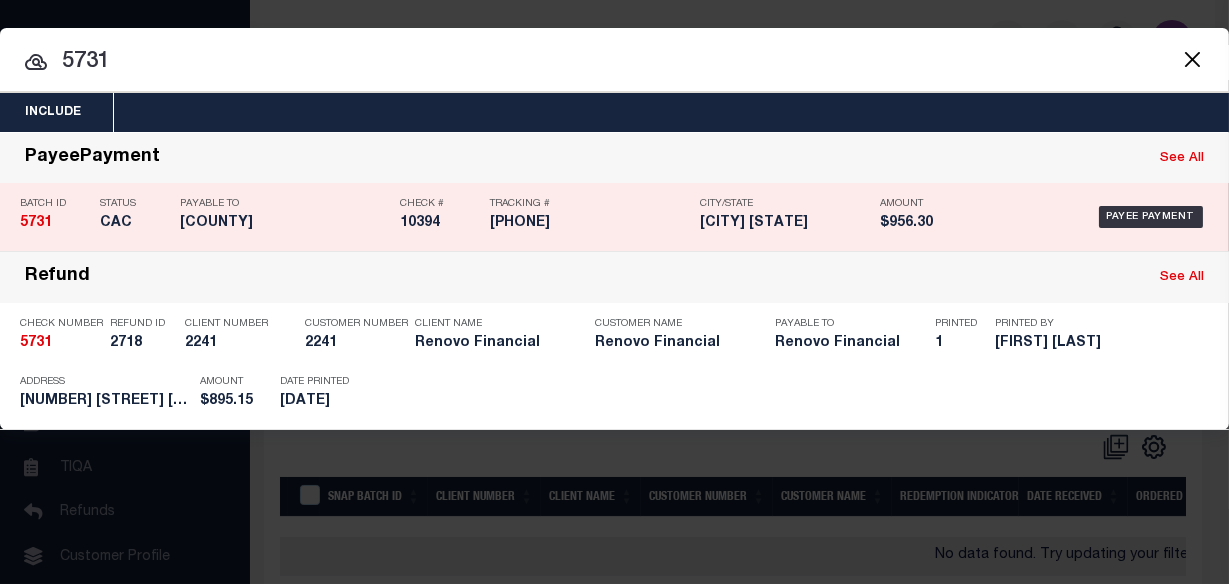 click on "City/State
Danbury NC" at bounding box center (785, 217) 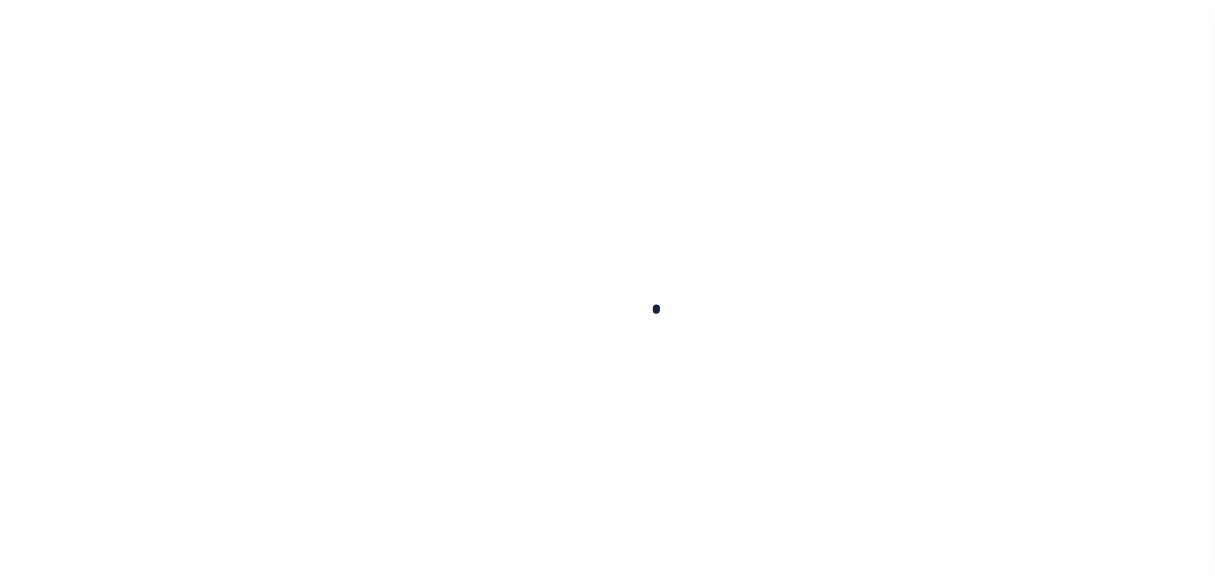 scroll, scrollTop: 0, scrollLeft: 0, axis: both 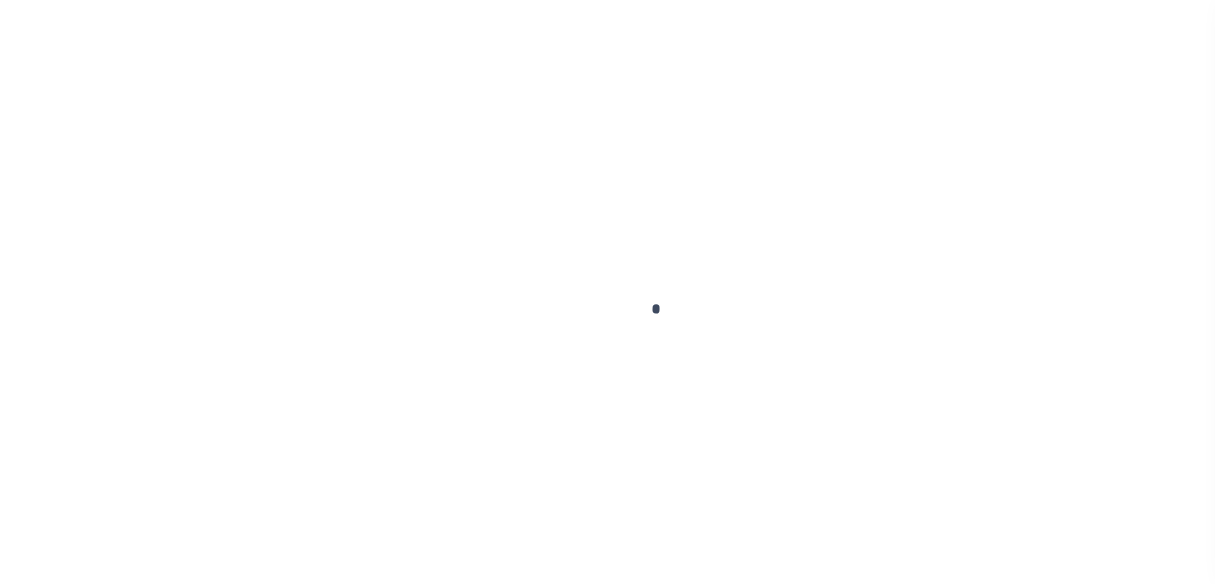 select on "CAC" 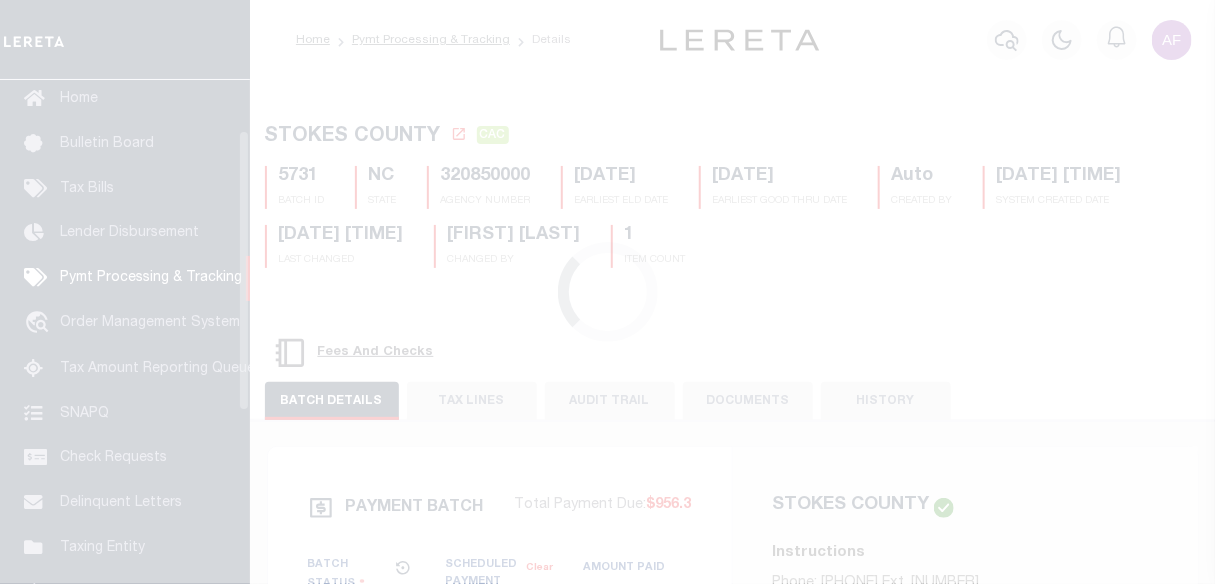 scroll, scrollTop: 92, scrollLeft: 0, axis: vertical 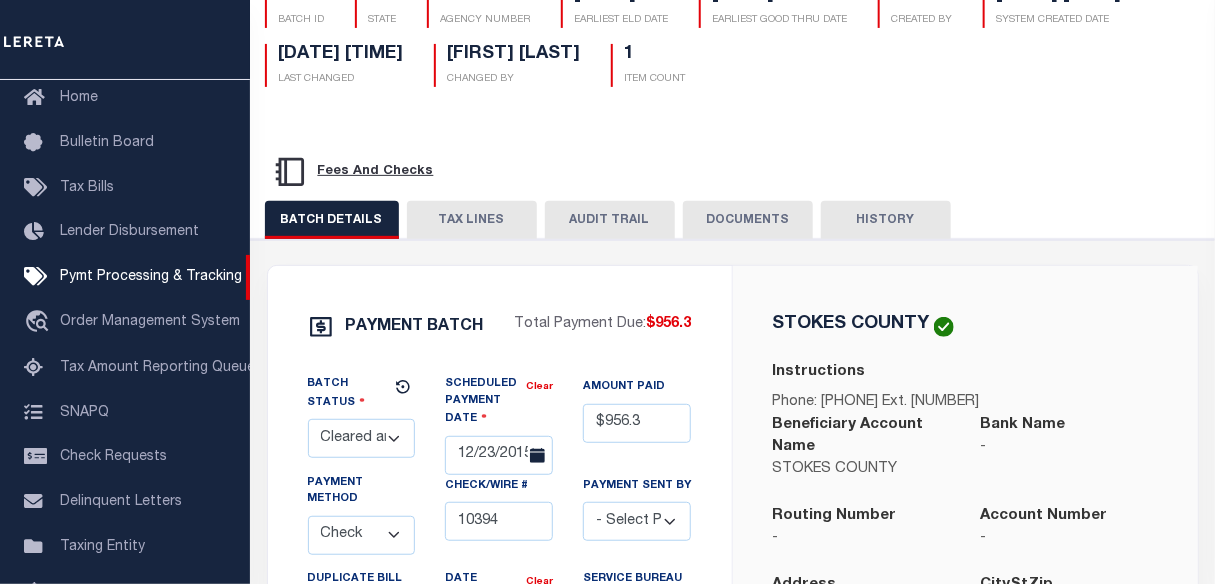 click on "TAX LINES" at bounding box center [472, 220] 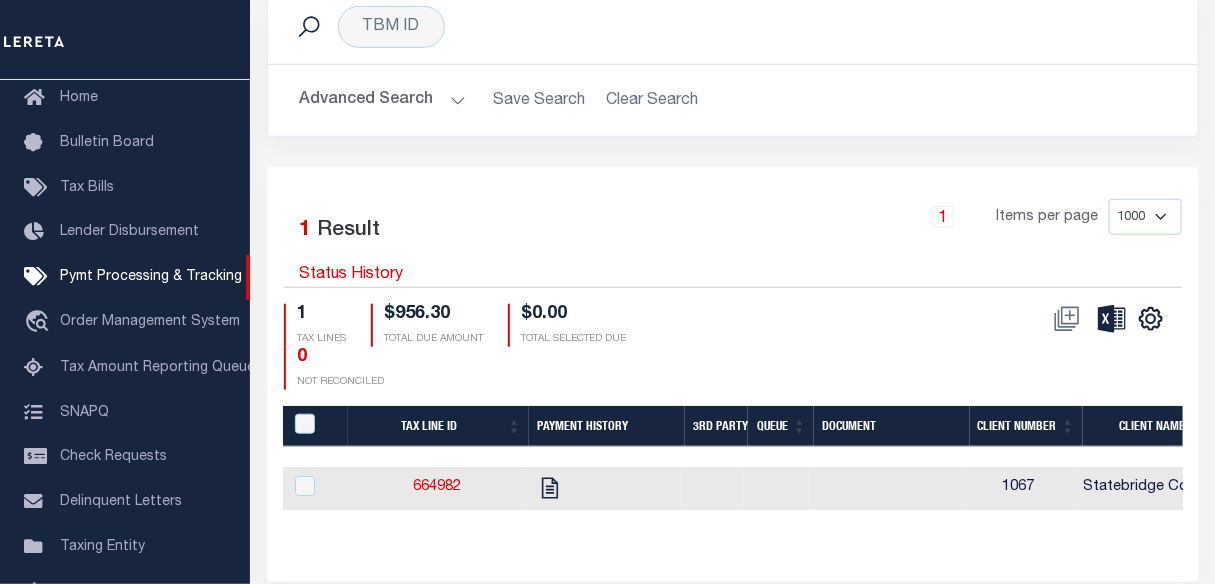 scroll, scrollTop: 545, scrollLeft: 0, axis: vertical 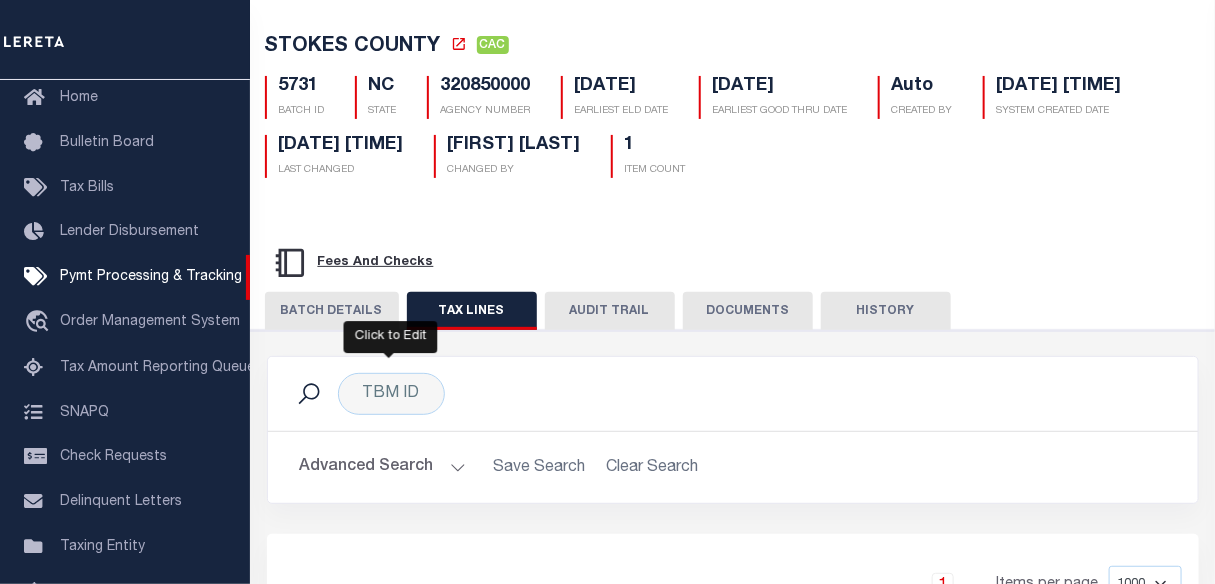 click on "Advanced Search" at bounding box center [383, 467] 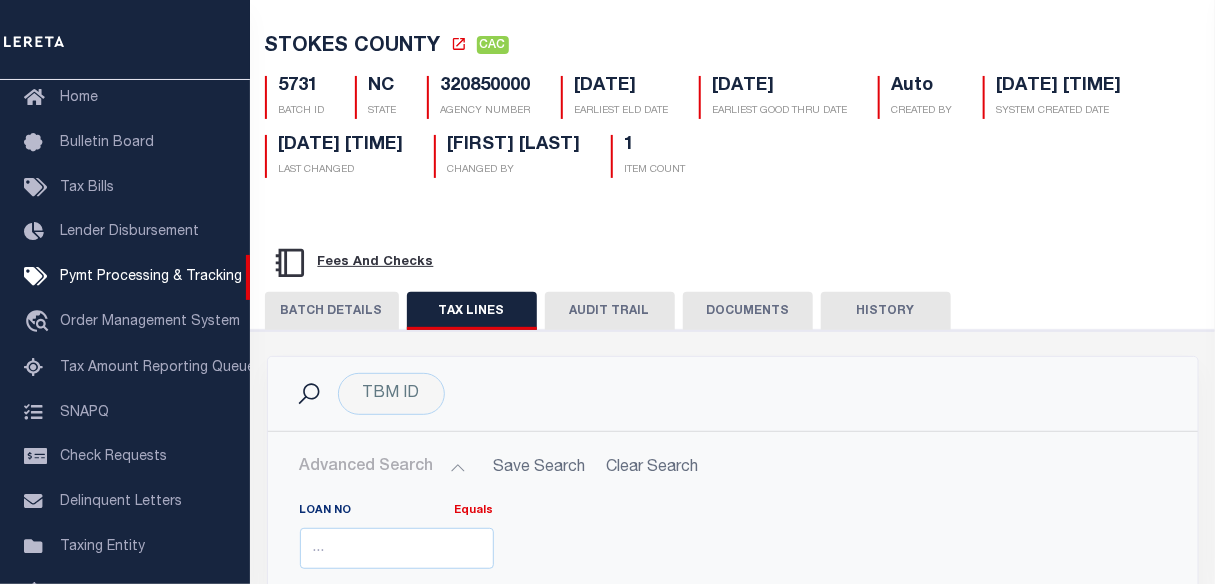 click on "Advanced Search" at bounding box center [383, 467] 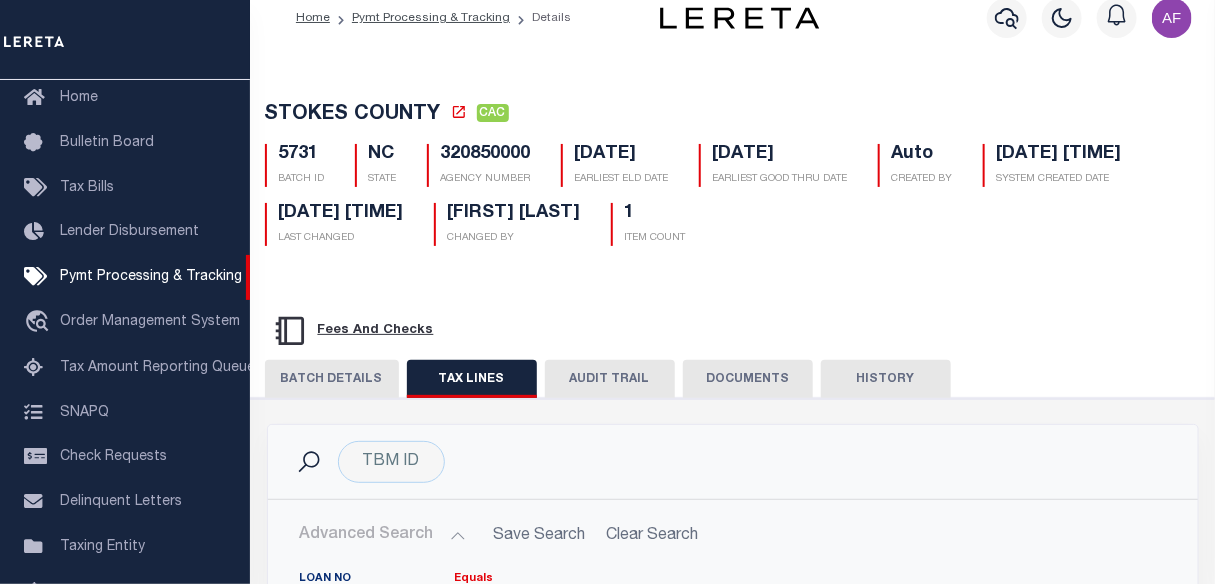 scroll, scrollTop: 0, scrollLeft: 0, axis: both 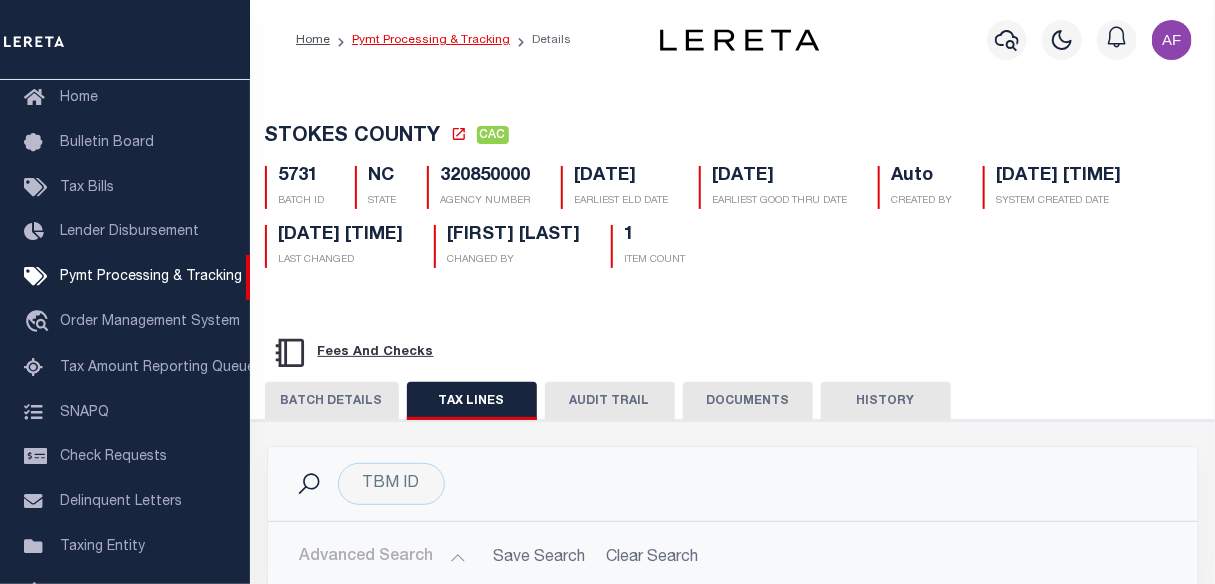 click on "Pymt Processing & Tracking" at bounding box center (431, 40) 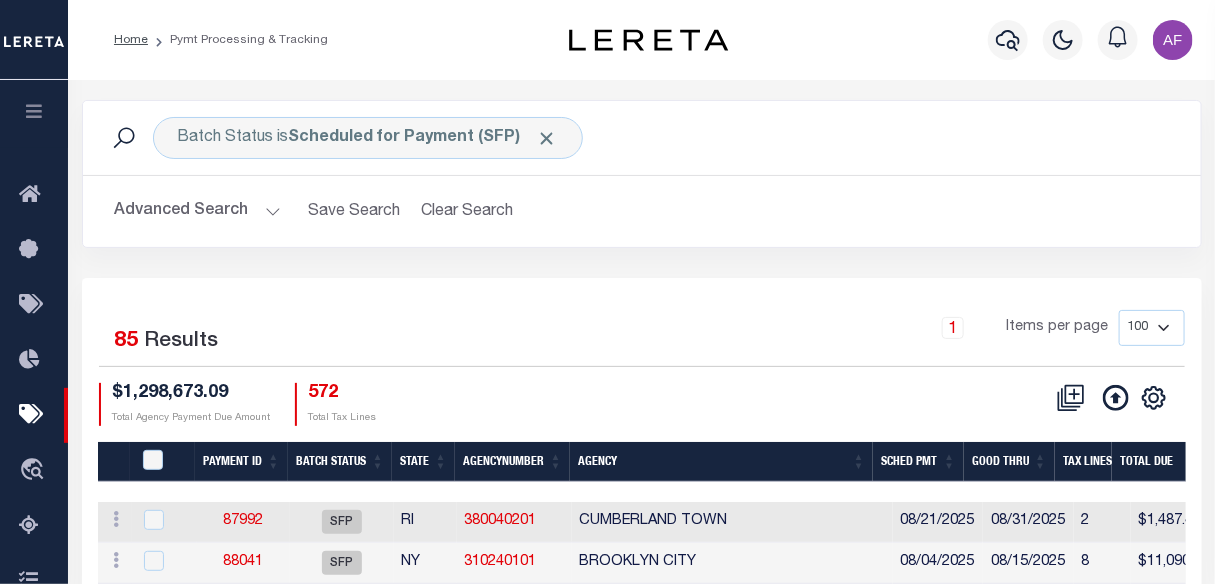 scroll, scrollTop: 0, scrollLeft: 0, axis: both 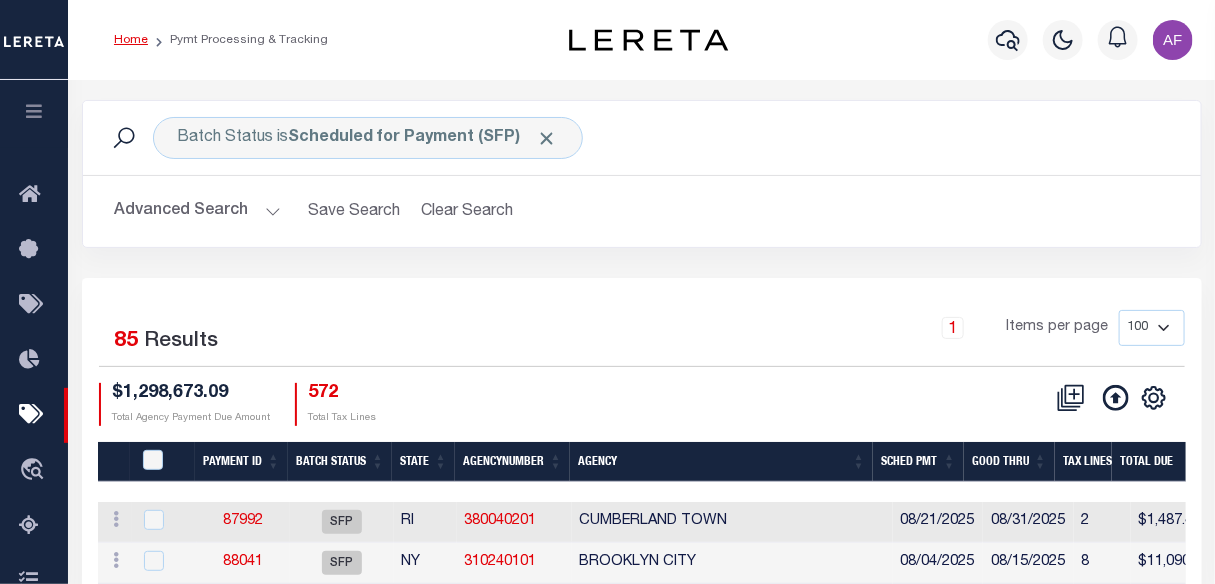 click on "Home" at bounding box center (131, 40) 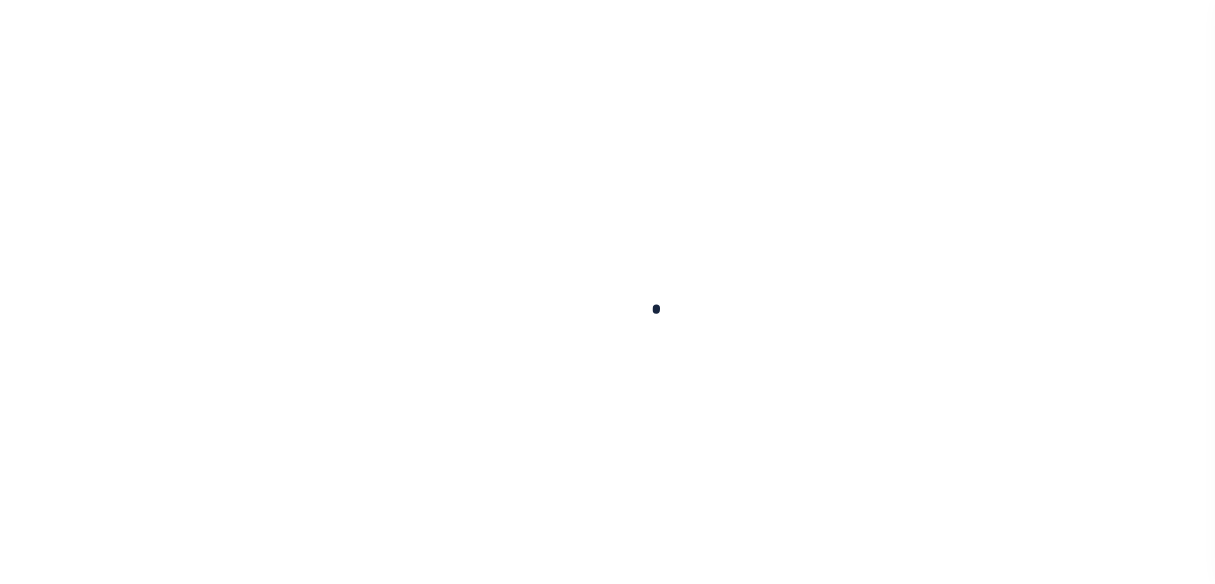 scroll, scrollTop: 0, scrollLeft: 0, axis: both 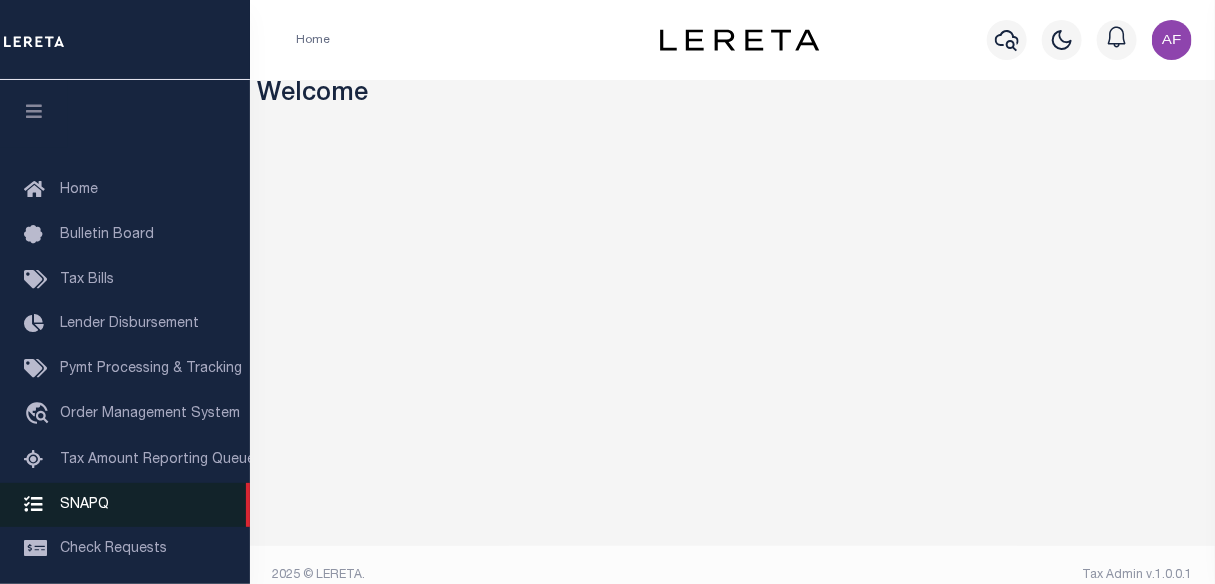 click on "SNAPQ" at bounding box center [84, 504] 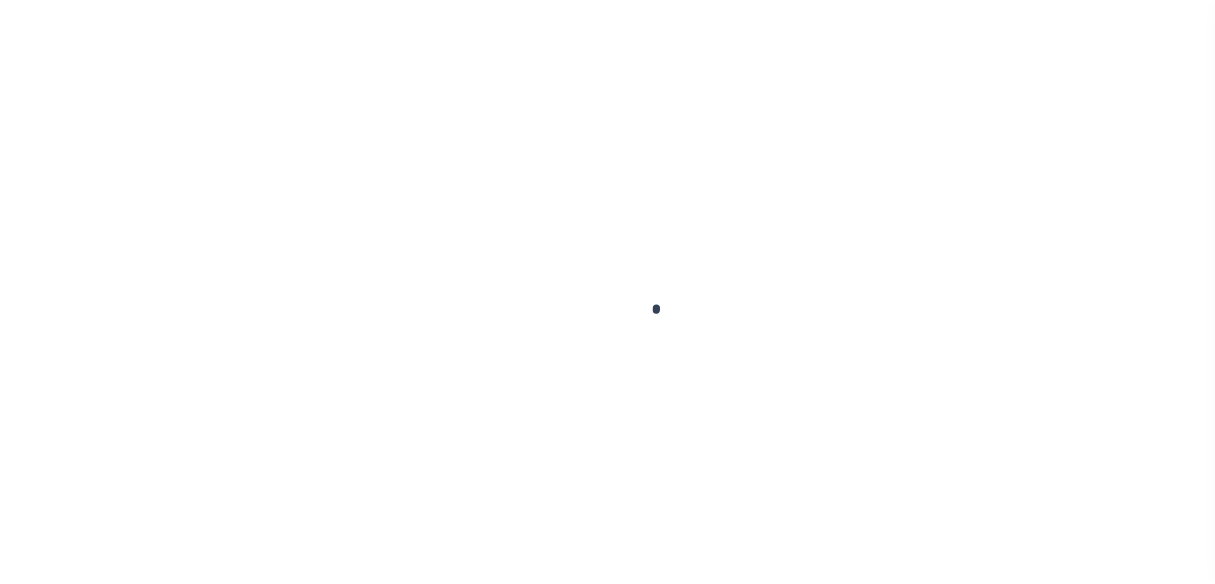 scroll, scrollTop: 0, scrollLeft: 0, axis: both 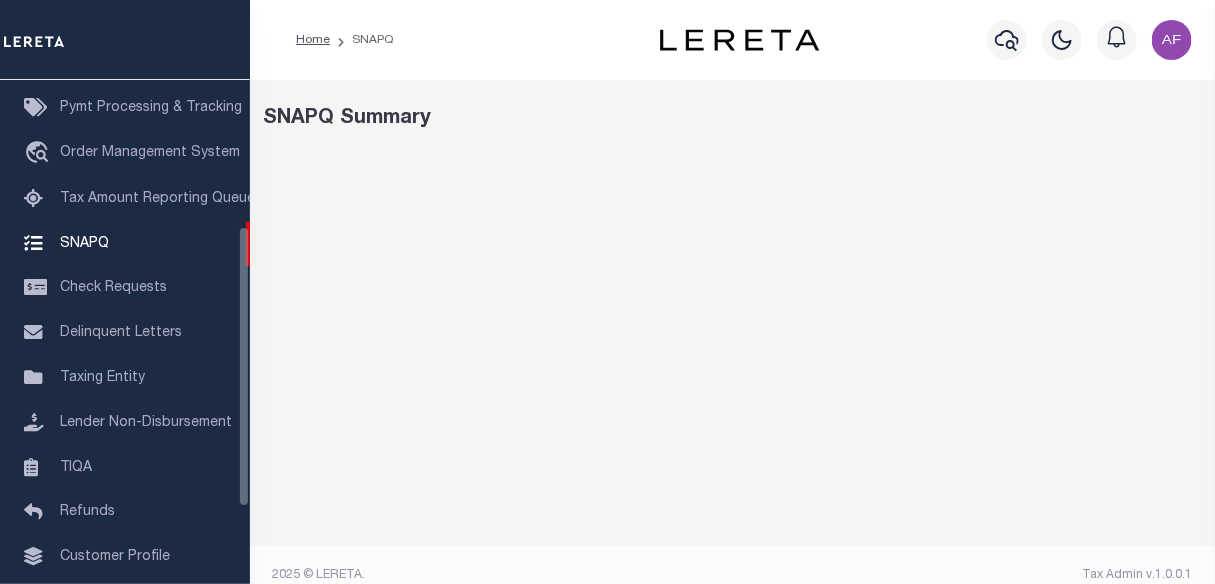 select on "100" 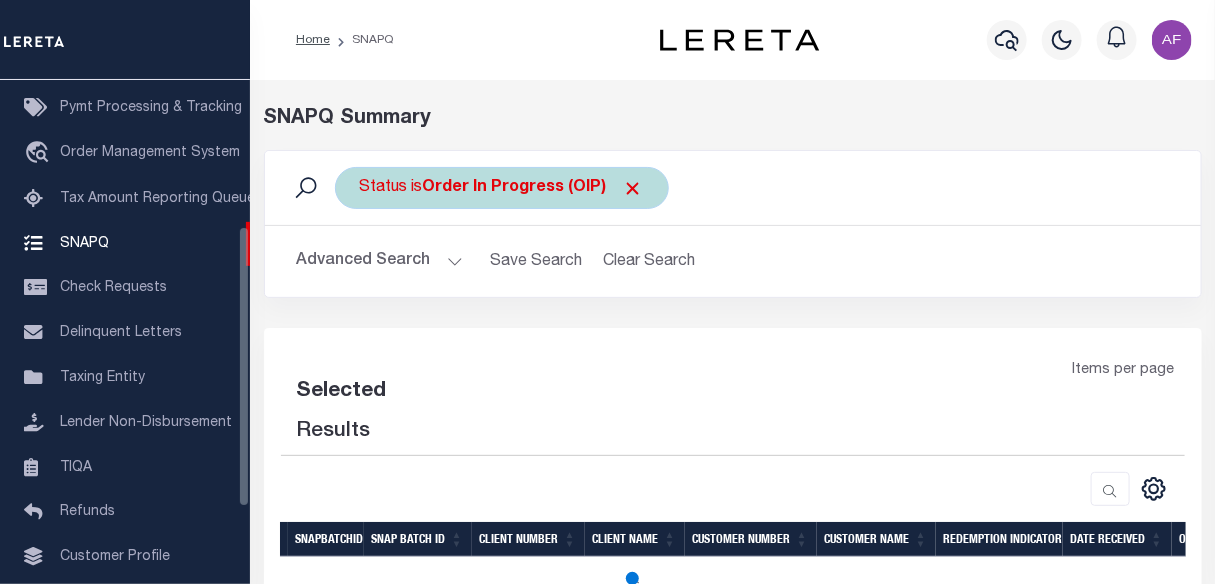 select on "100" 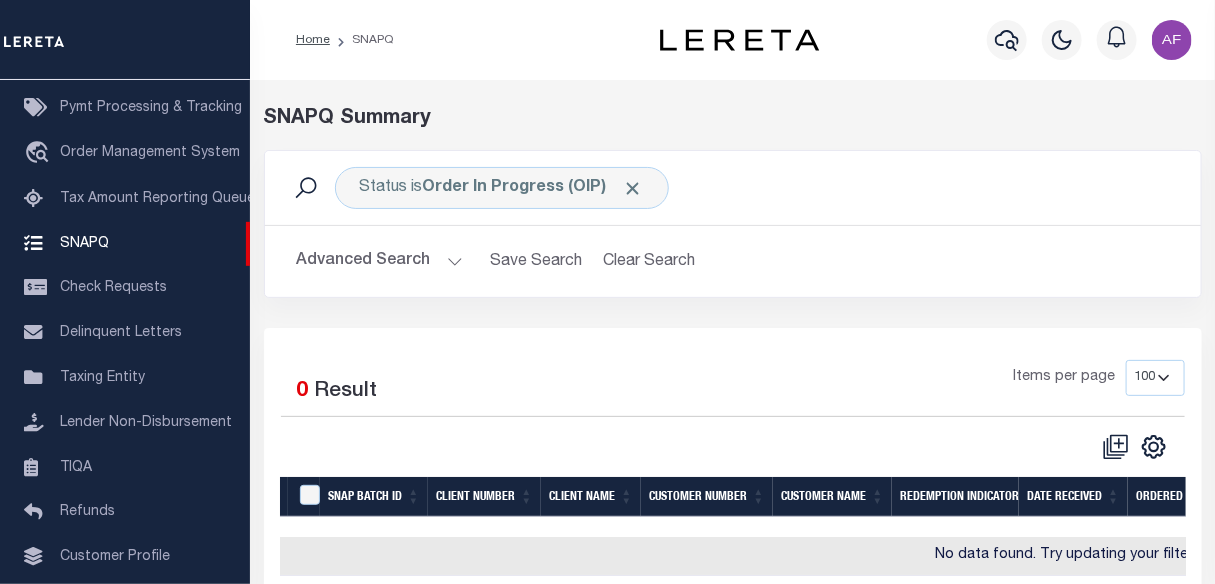 click on "Advanced Search" at bounding box center (380, 261) 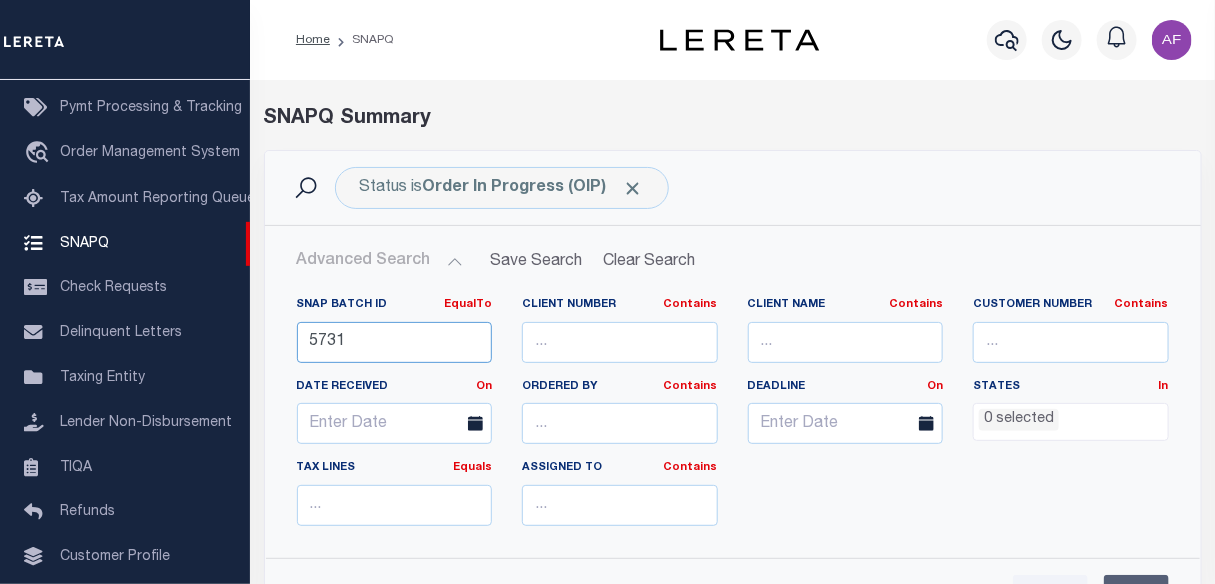 drag, startPoint x: 362, startPoint y: 341, endPoint x: 277, endPoint y: 330, distance: 85.70881 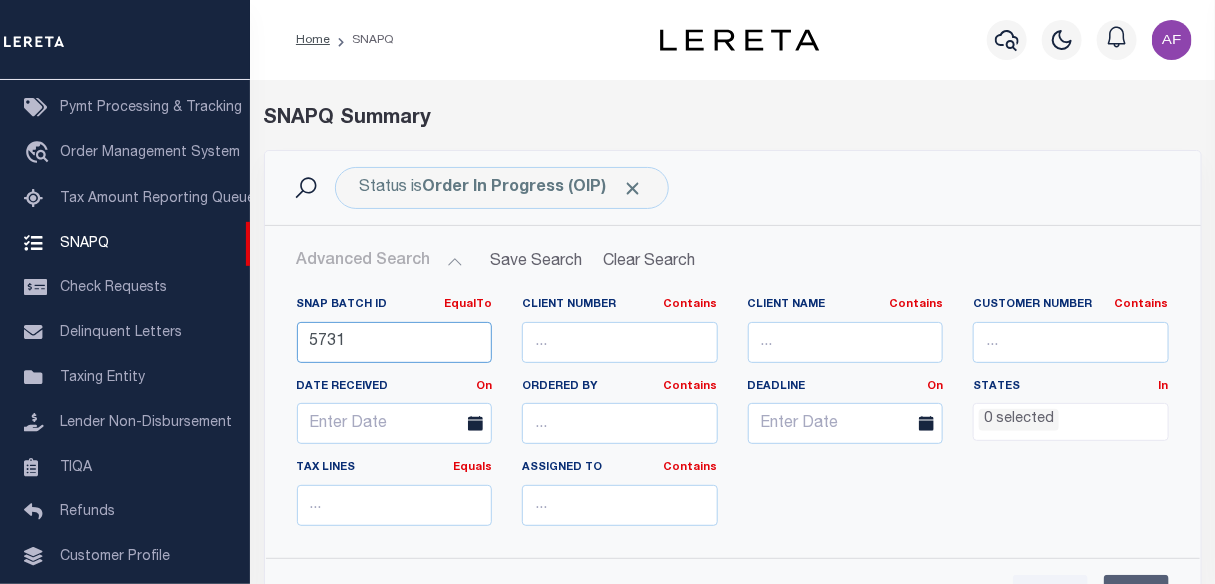 click on "SNAP BATCH ID
EqualTo
Equals Is Not Equal To Is Greater Than Is Less Than
5731
Client Number
Contains Contains Is Contains Contains Is Is" at bounding box center (733, 411) 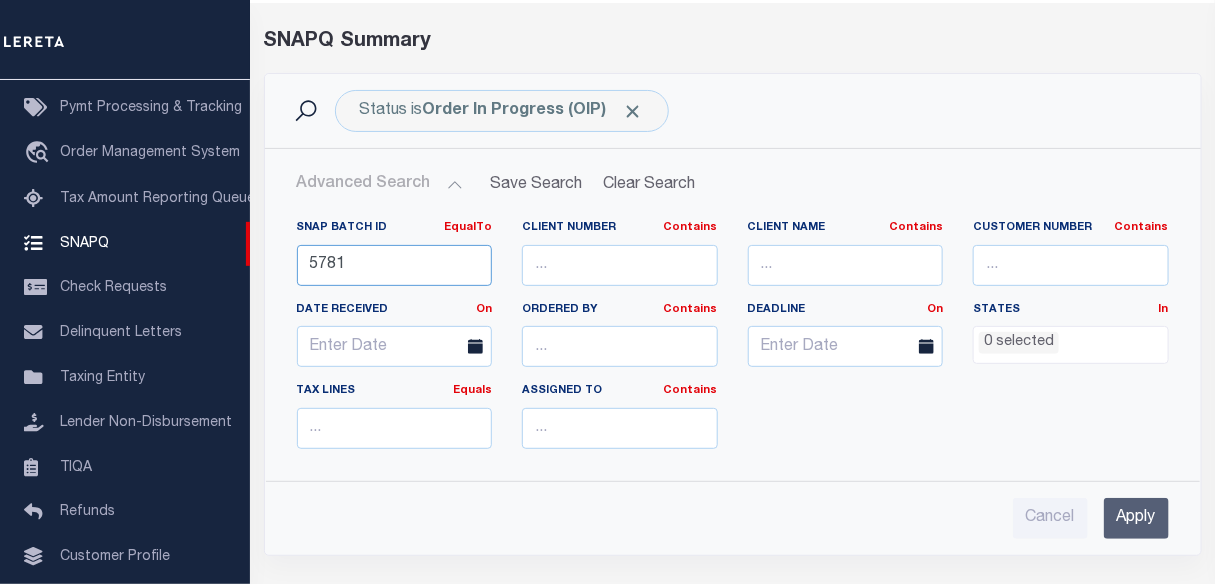 scroll, scrollTop: 90, scrollLeft: 0, axis: vertical 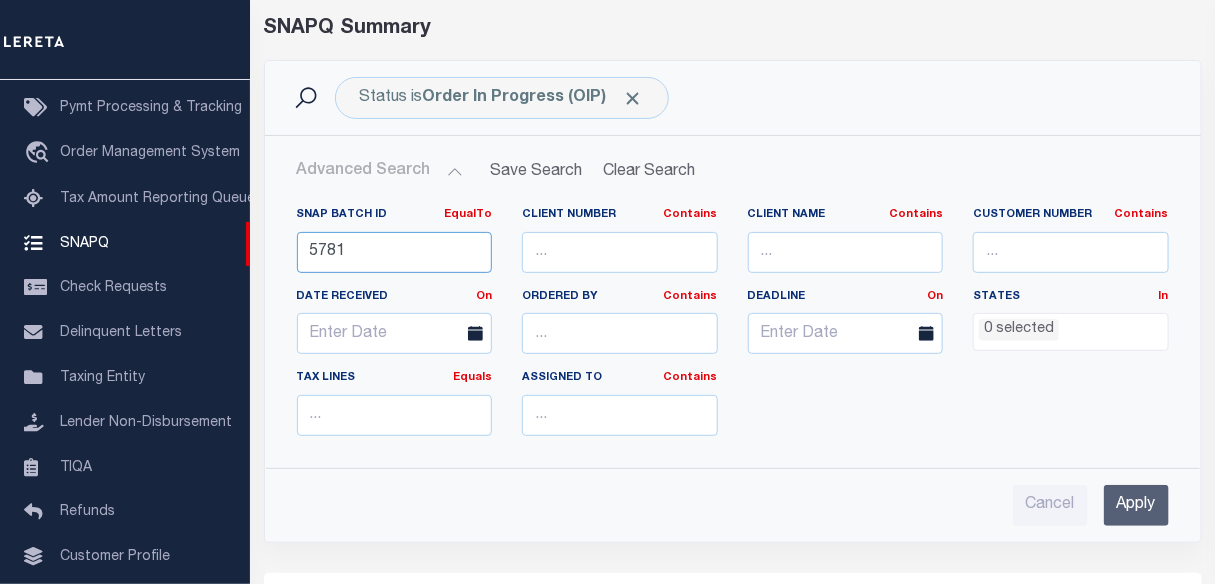 type on "5781" 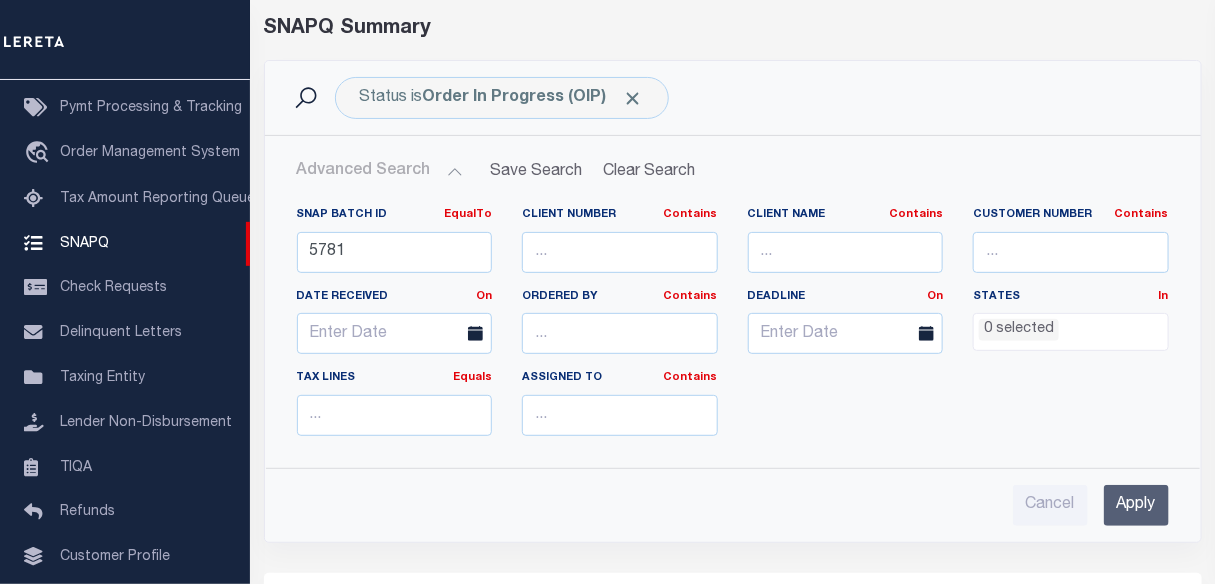 click on "Apply" at bounding box center (1136, 505) 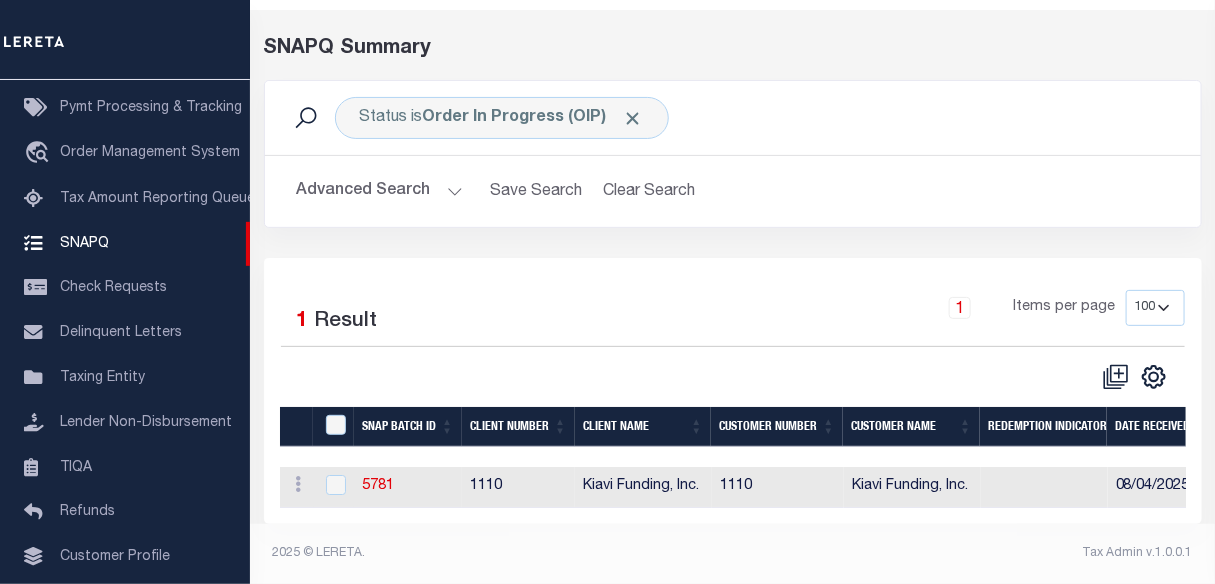scroll, scrollTop: 86, scrollLeft: 0, axis: vertical 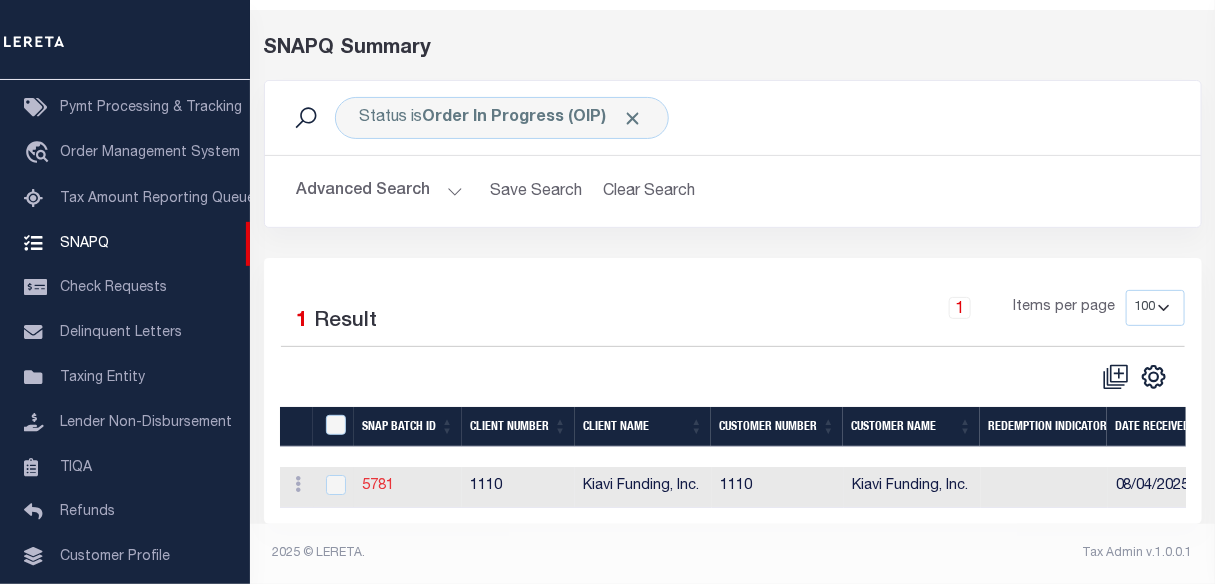 click on "5781" at bounding box center [378, 486] 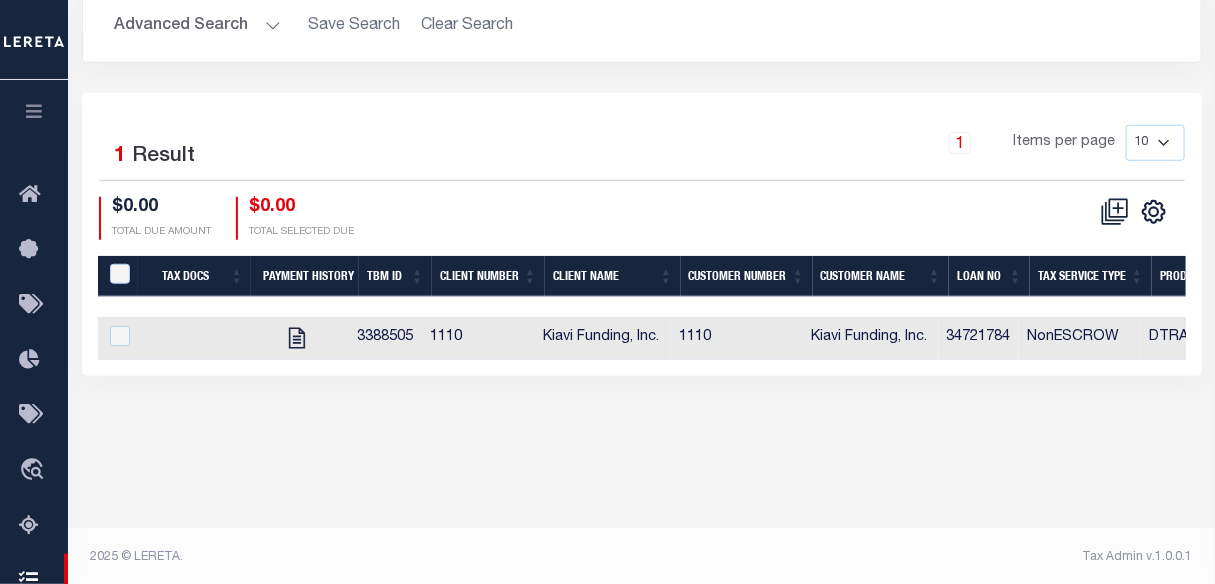 scroll, scrollTop: 476, scrollLeft: 0, axis: vertical 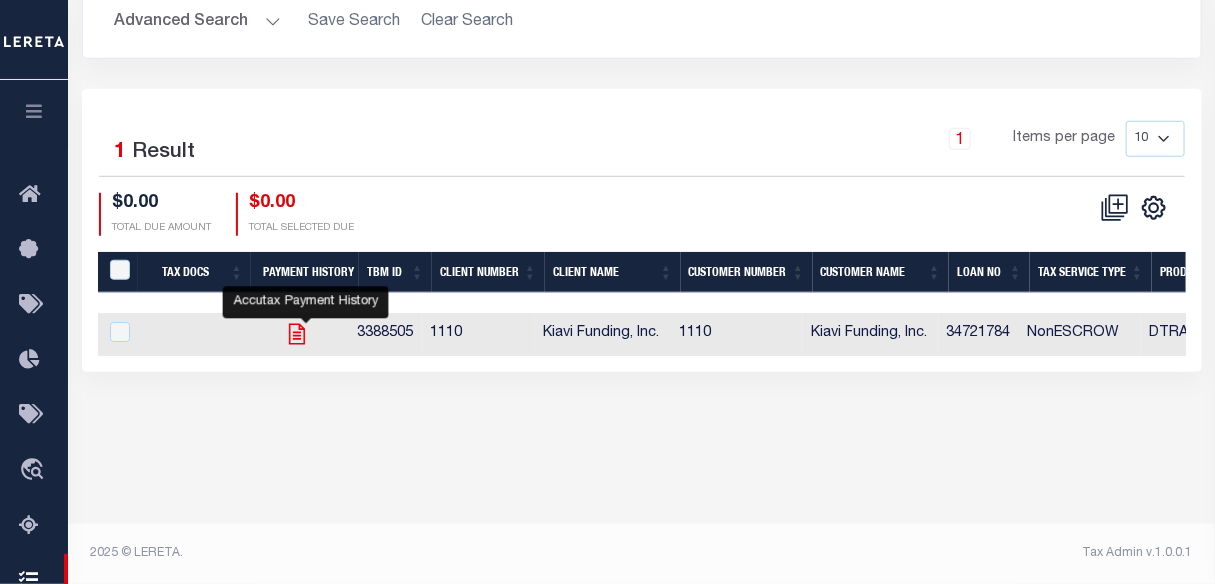 click 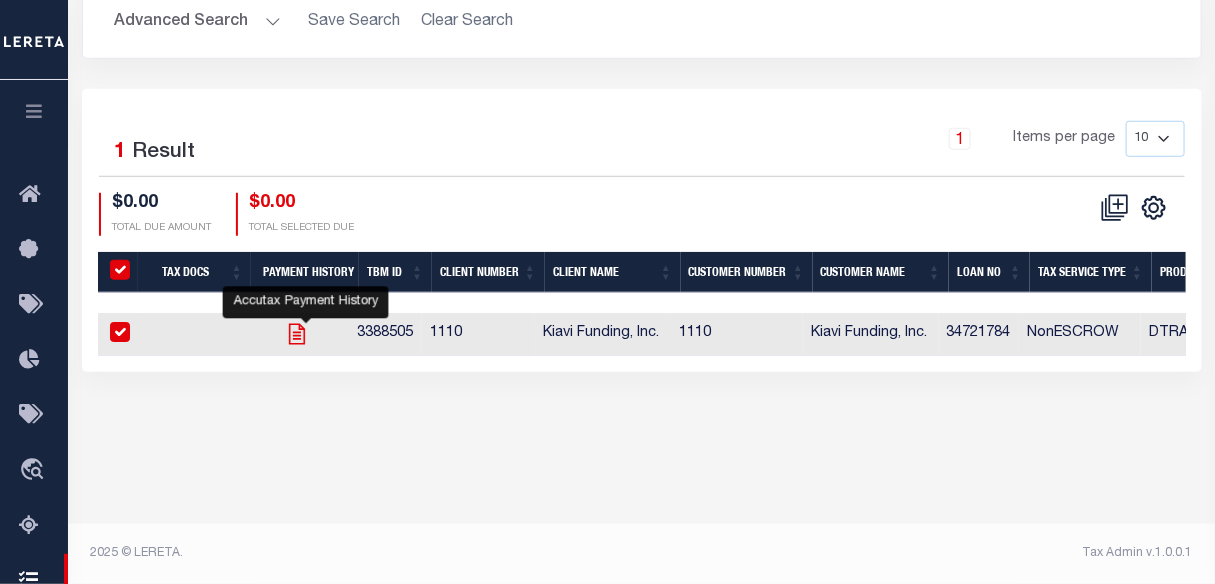 checkbox on "true" 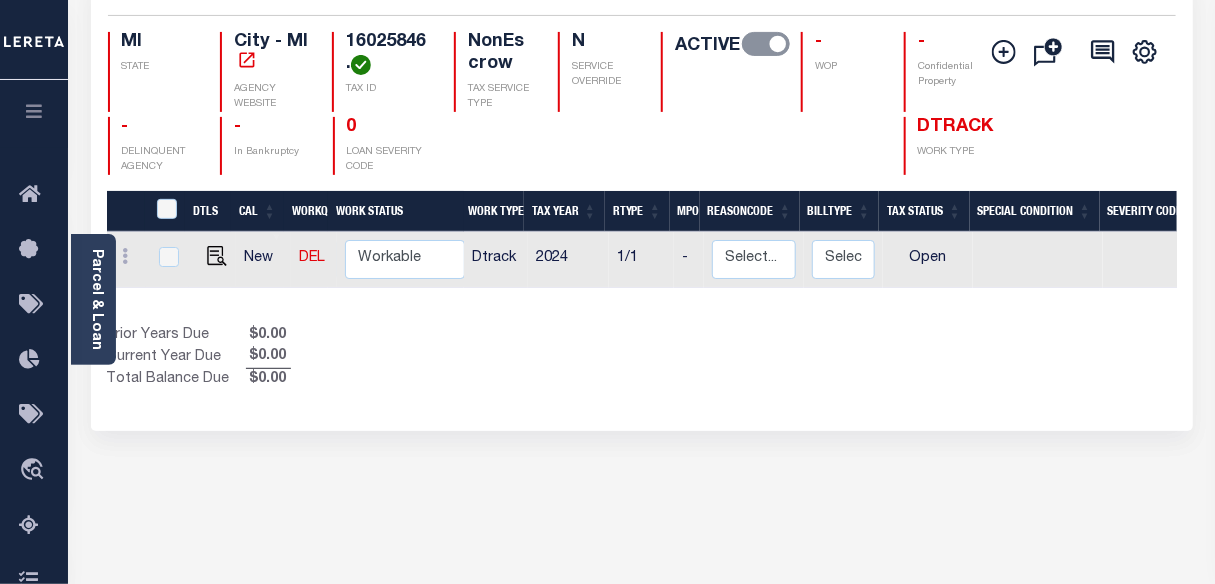 scroll, scrollTop: 181, scrollLeft: 0, axis: vertical 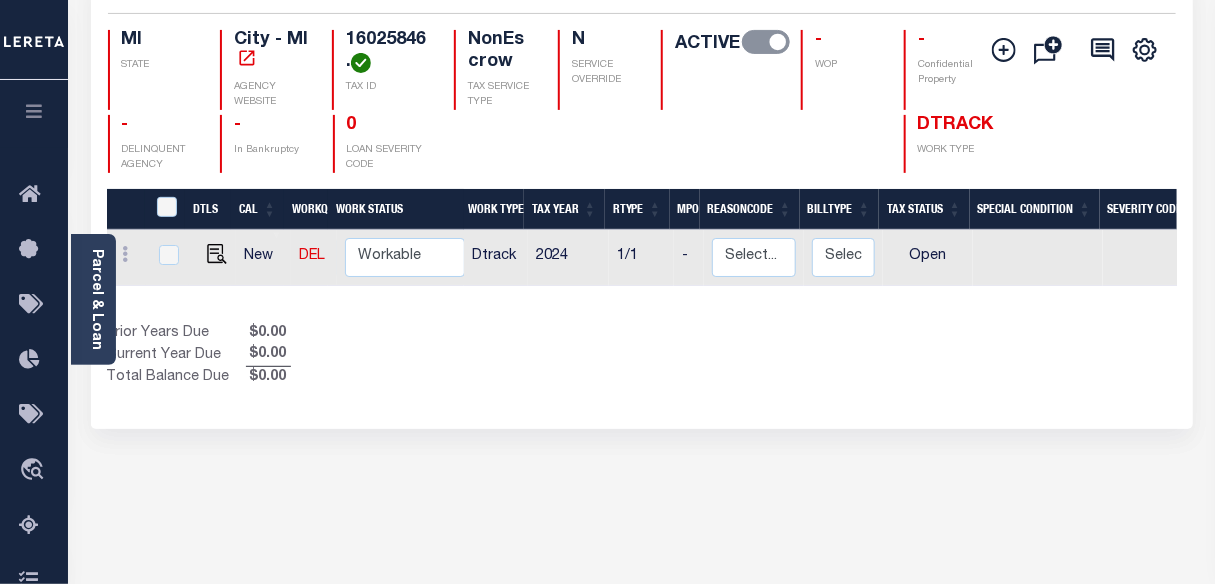 drag, startPoint x: 420, startPoint y: 282, endPoint x: 714, endPoint y: 307, distance: 295.061 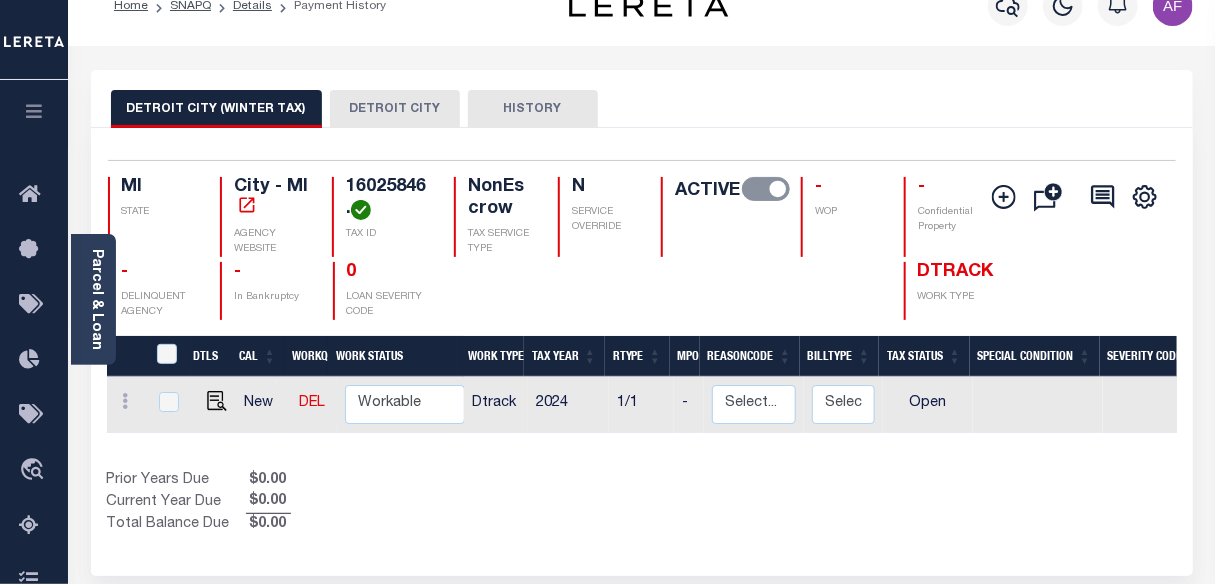scroll, scrollTop: 0, scrollLeft: 0, axis: both 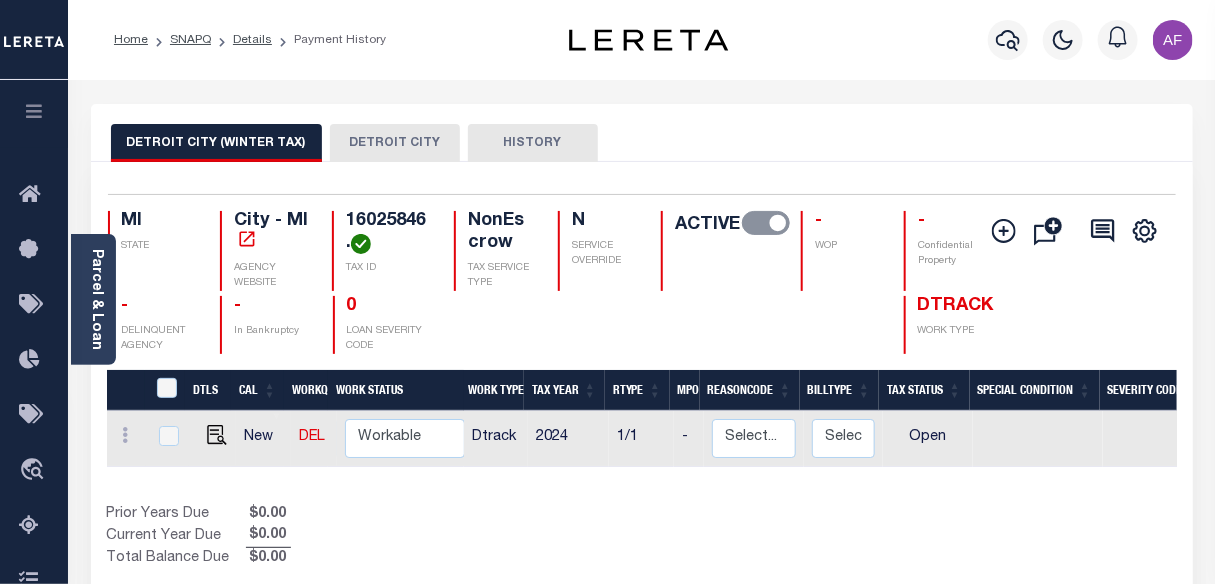 click on "DETROIT CITY" at bounding box center (395, 143) 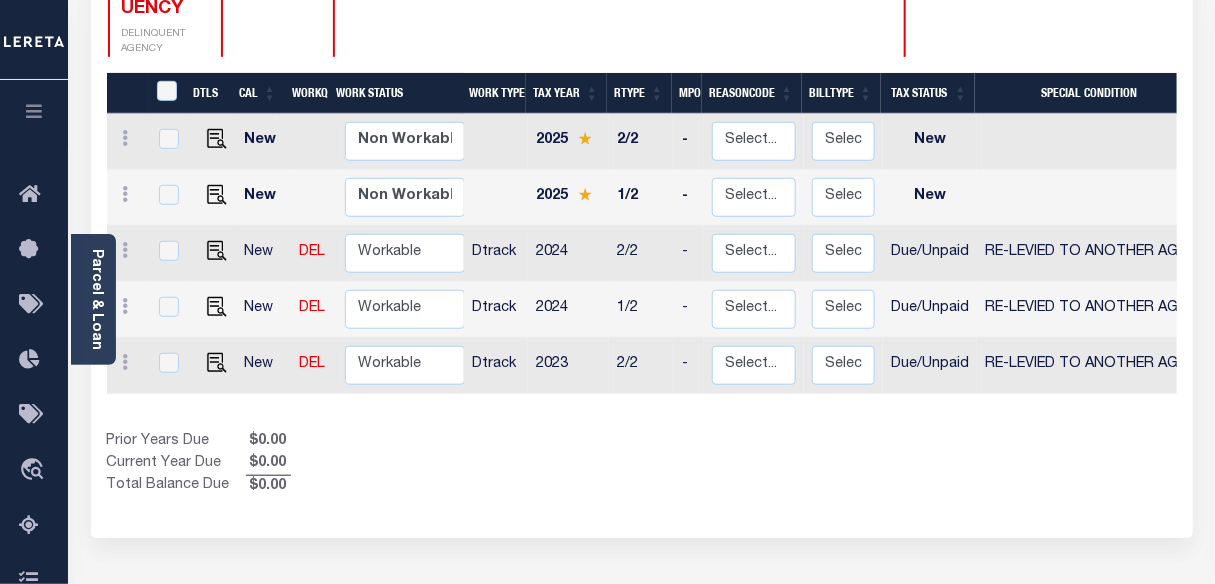 scroll, scrollTop: 454, scrollLeft: 0, axis: vertical 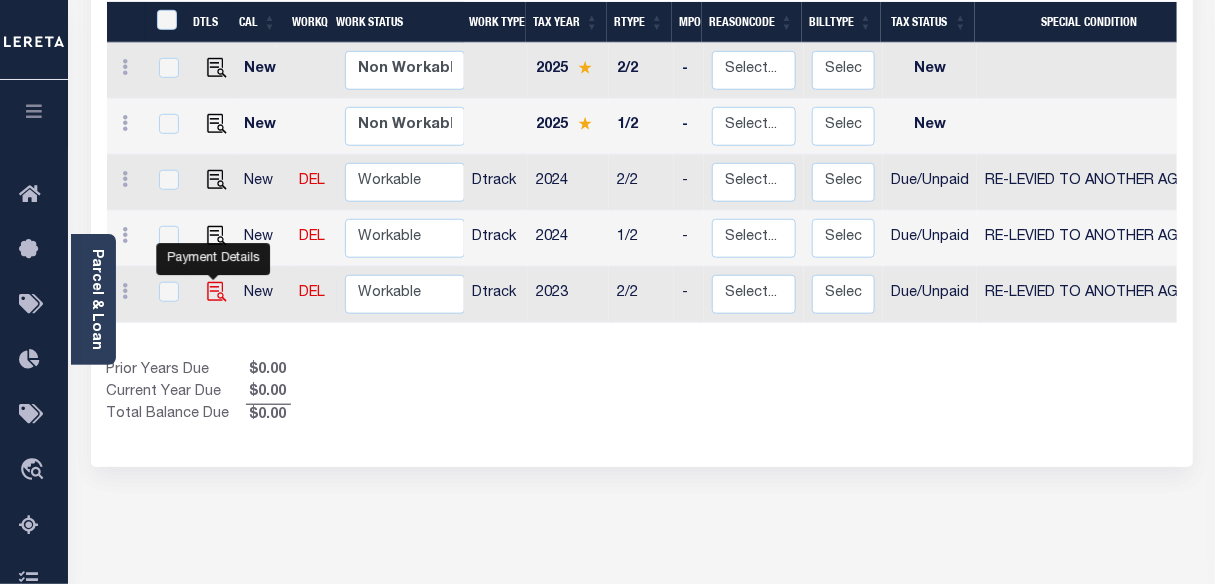 click at bounding box center [217, 292] 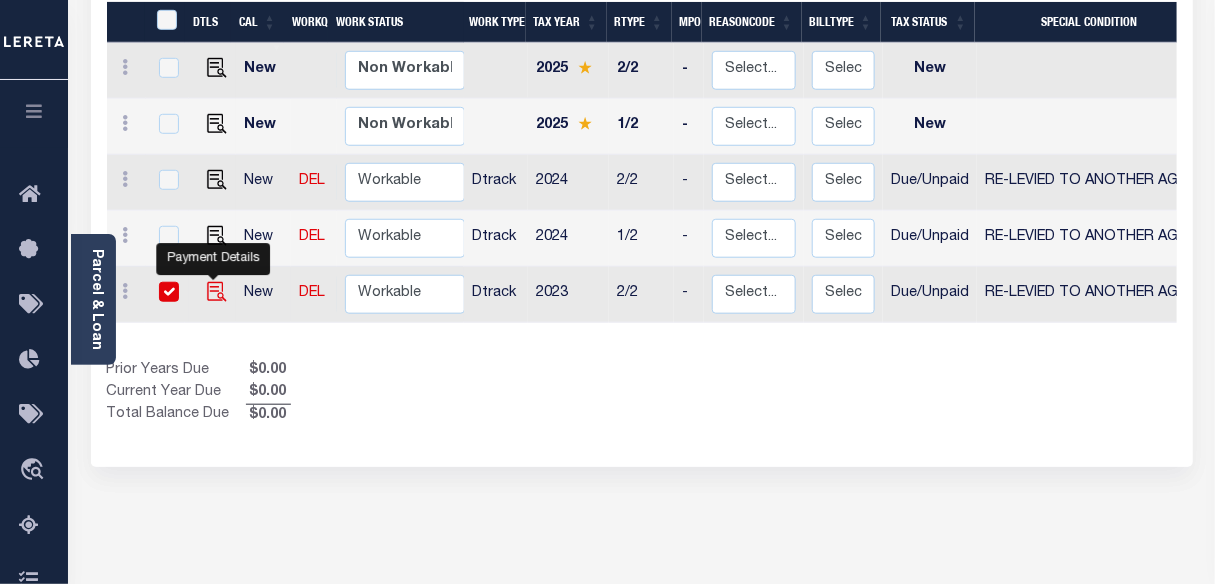 checkbox on "true" 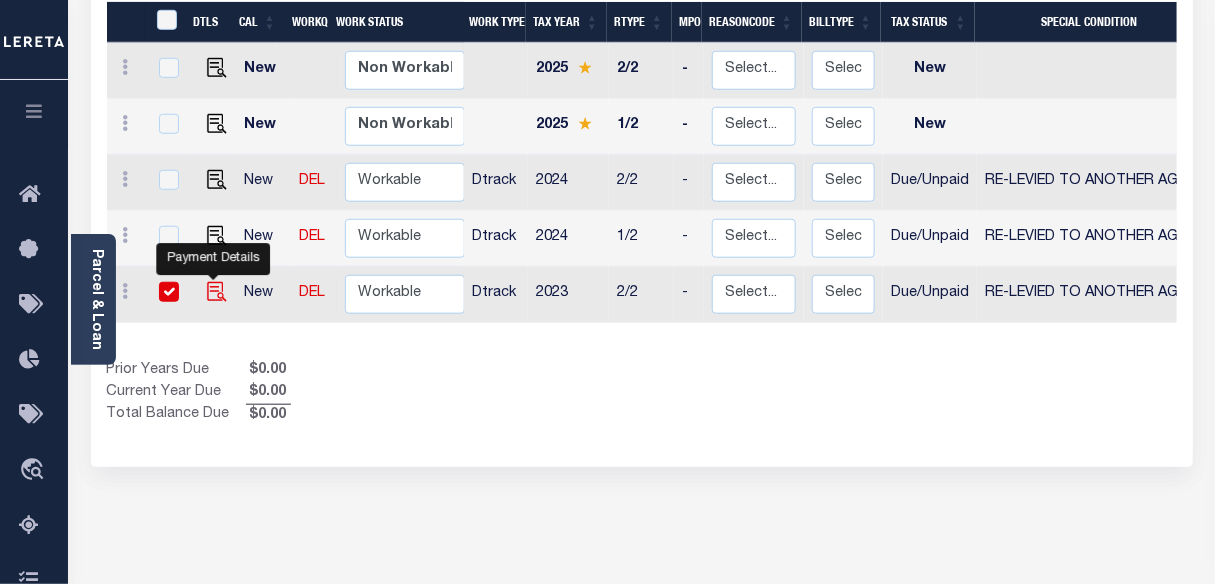 checkbox on "true" 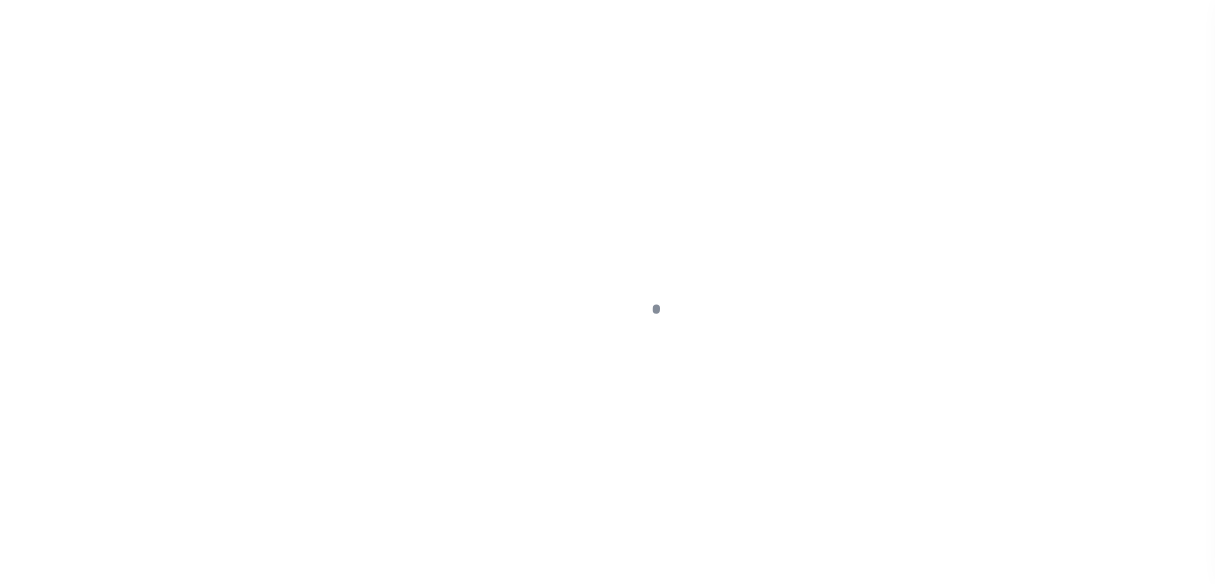 select on "DUE" 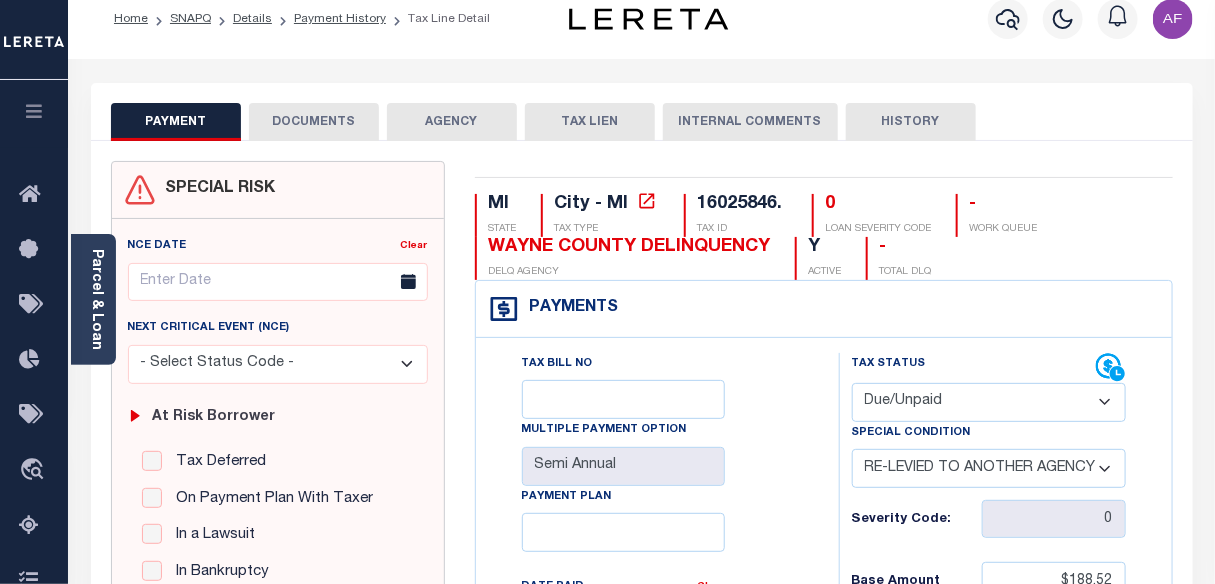 scroll, scrollTop: 0, scrollLeft: 0, axis: both 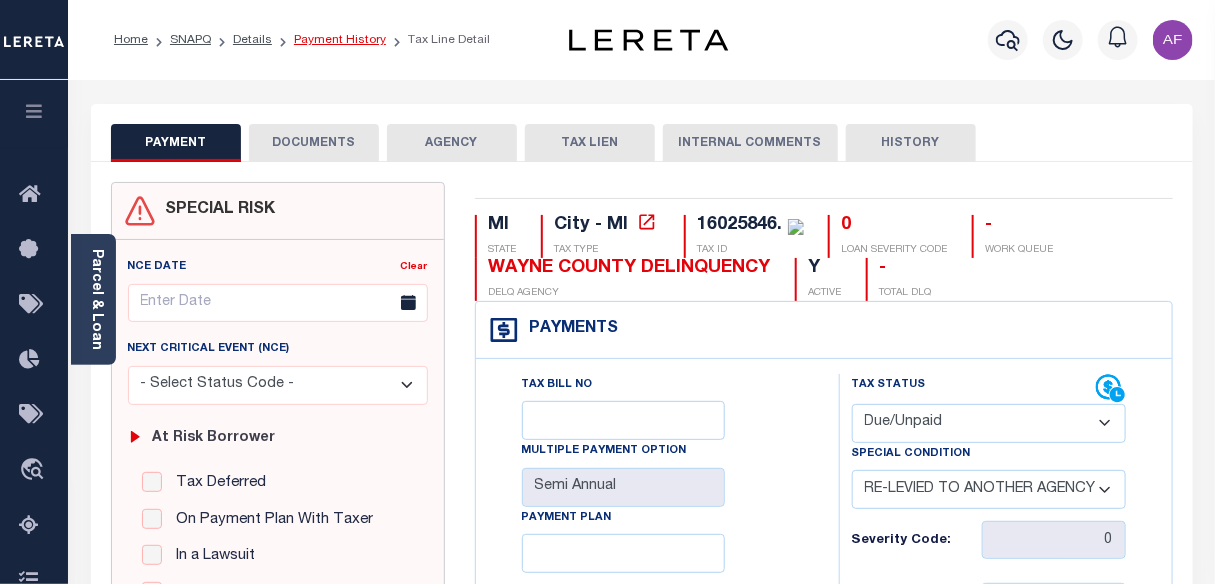 click on "Payment History" at bounding box center (340, 40) 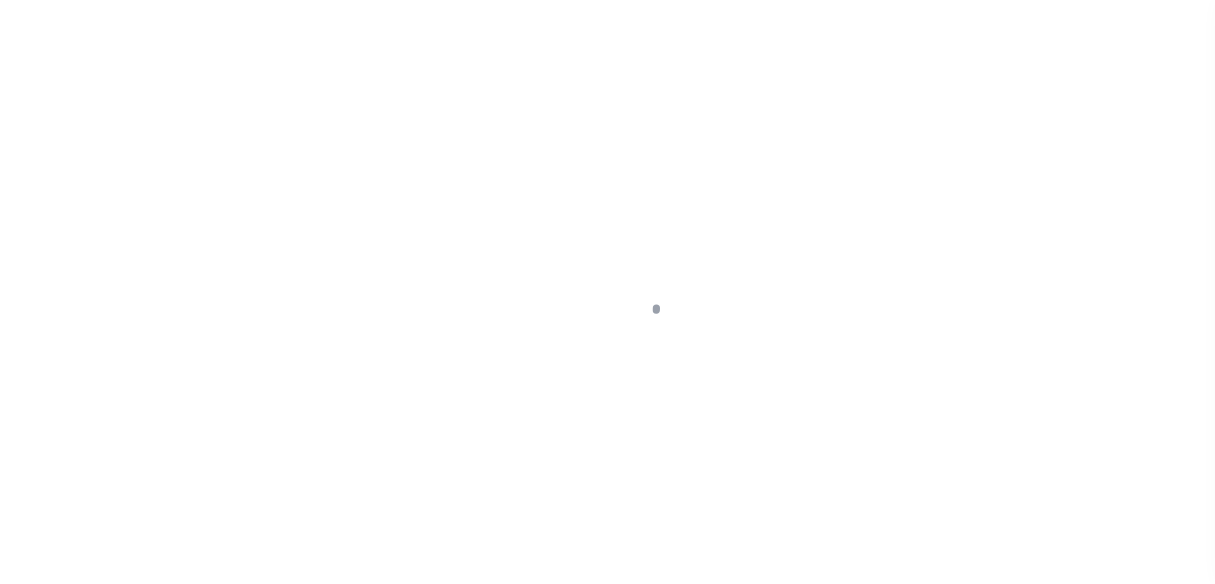 scroll, scrollTop: 0, scrollLeft: 0, axis: both 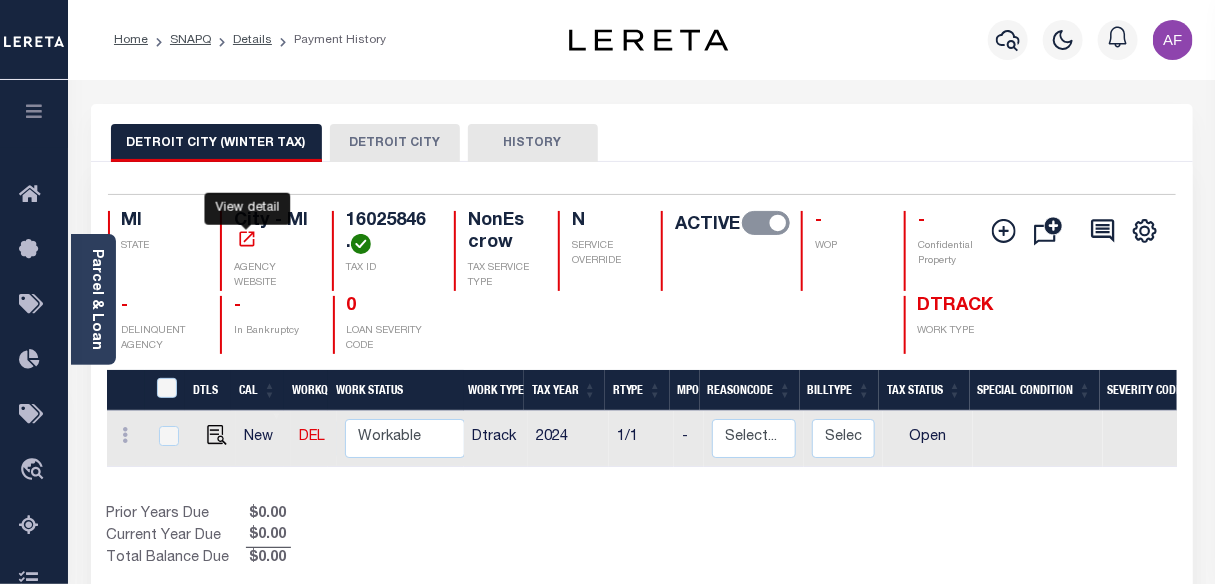 click 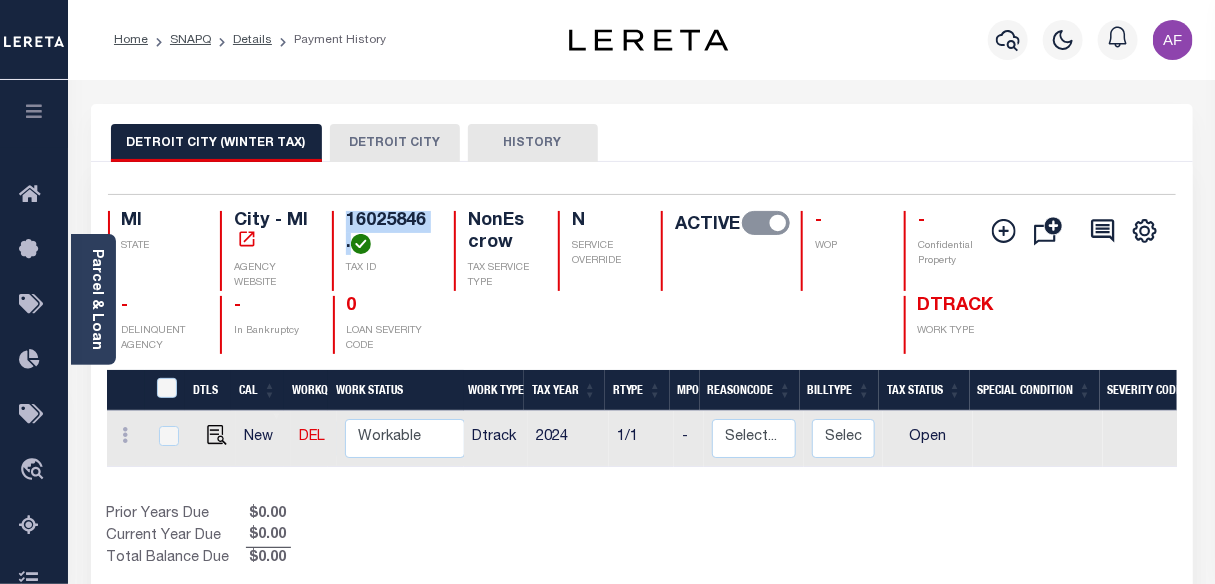 drag, startPoint x: 348, startPoint y: 221, endPoint x: 352, endPoint y: 244, distance: 23.345236 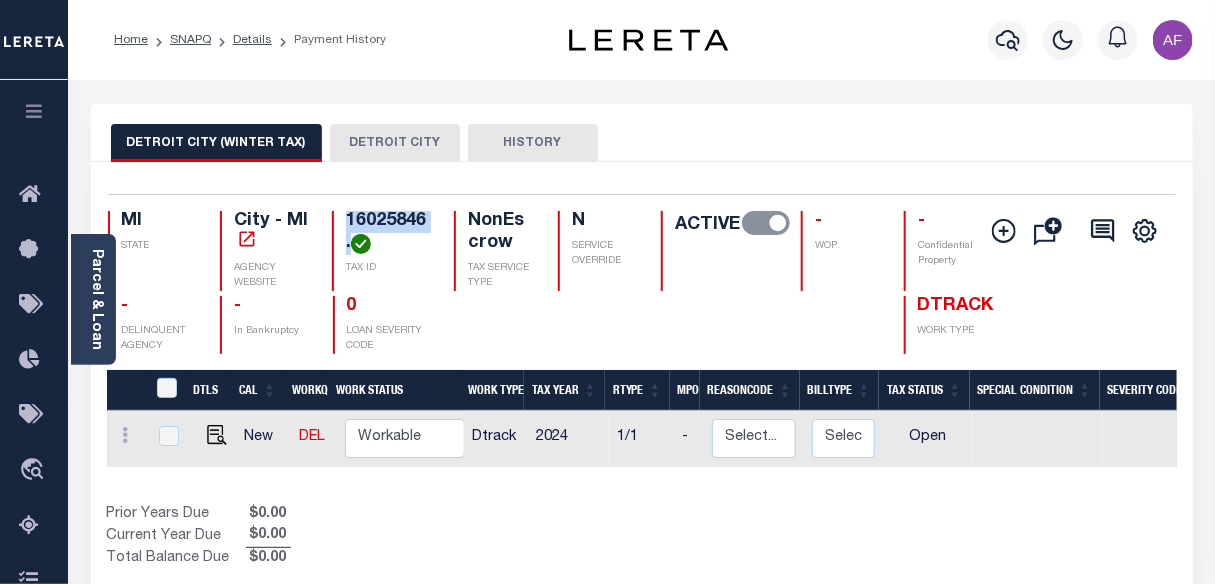 click on "16025846." at bounding box center (388, 232) 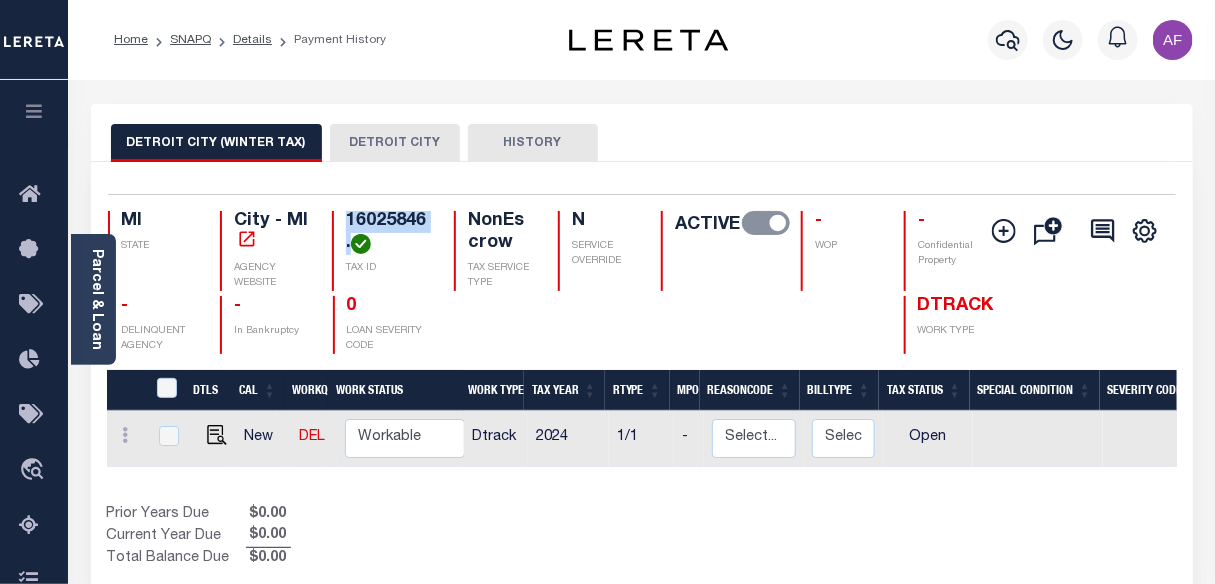 copy on "16025846." 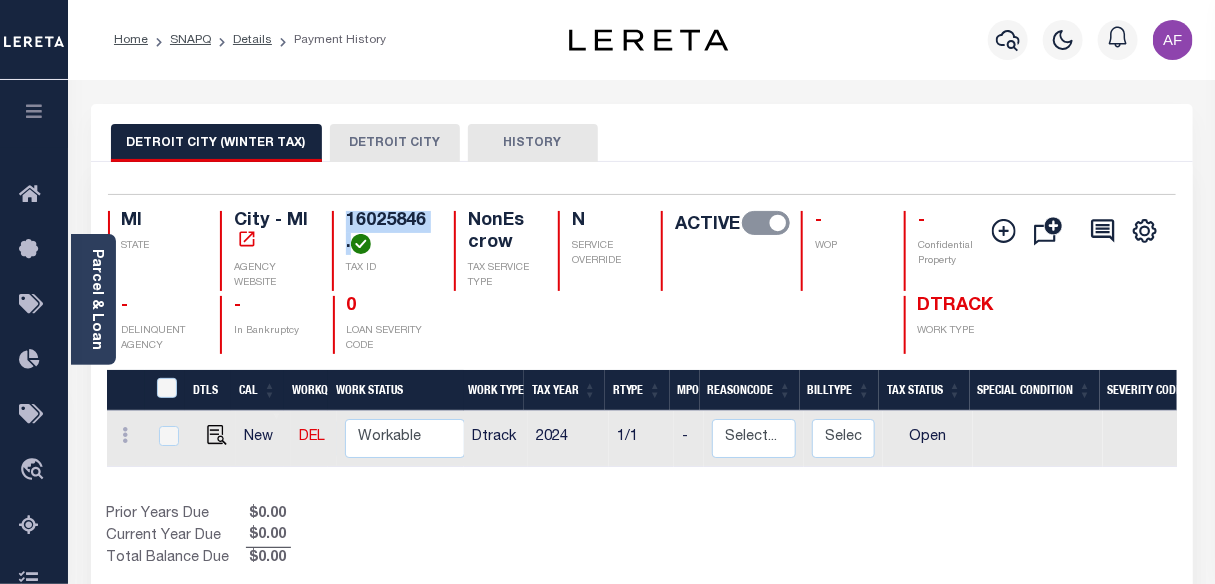 click on "DETROIT CITY" at bounding box center [395, 143] 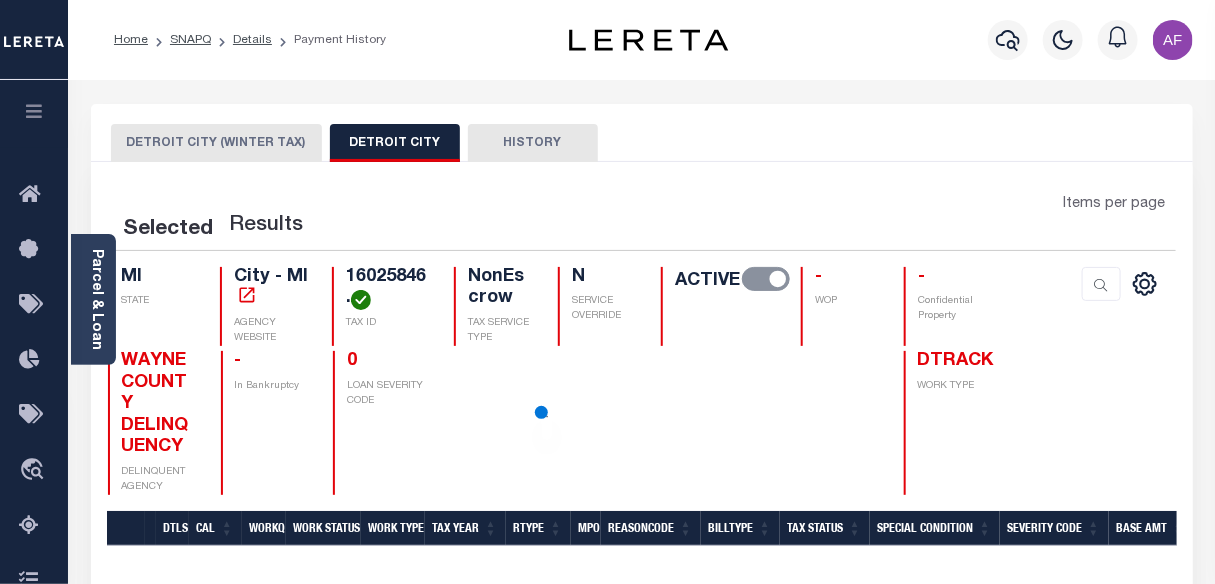 click on "DETROIT CITY" at bounding box center [395, 143] 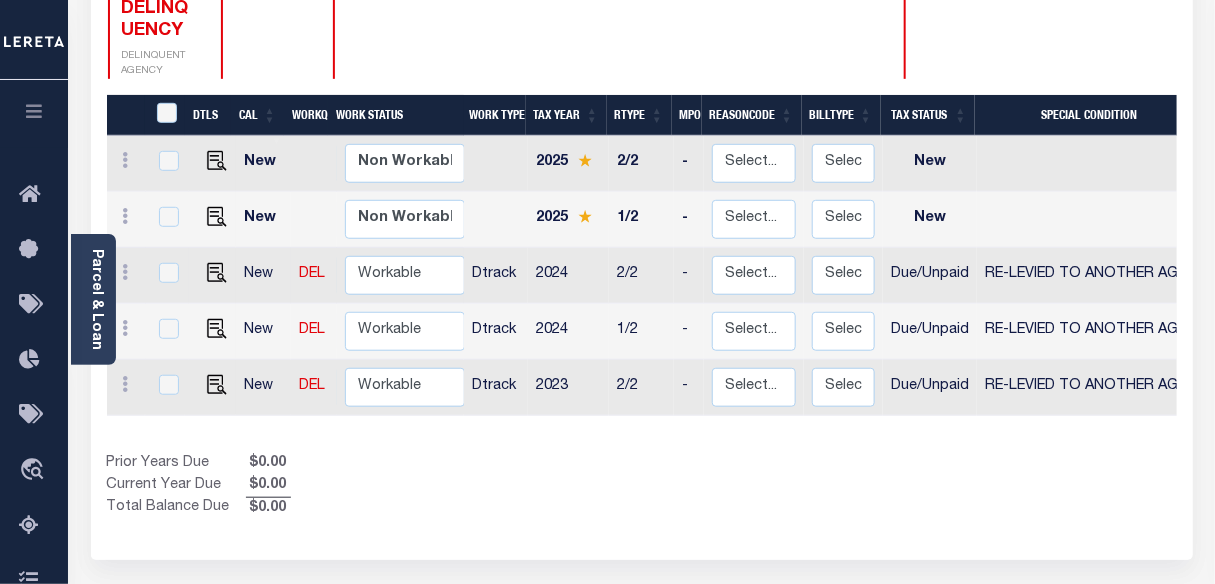 scroll, scrollTop: 363, scrollLeft: 0, axis: vertical 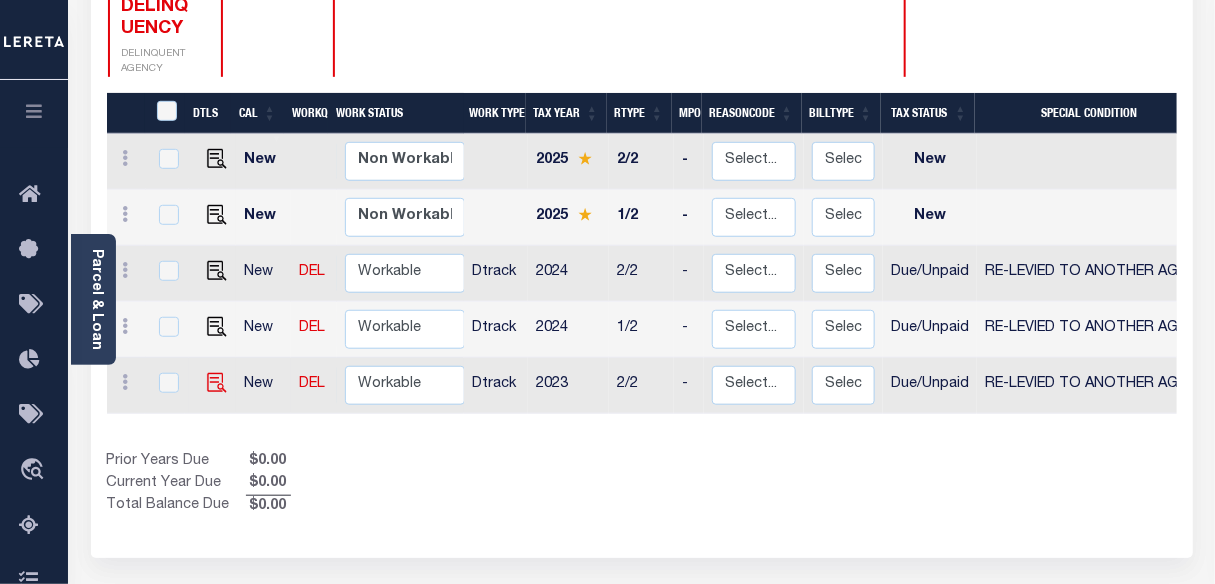 click at bounding box center [217, 383] 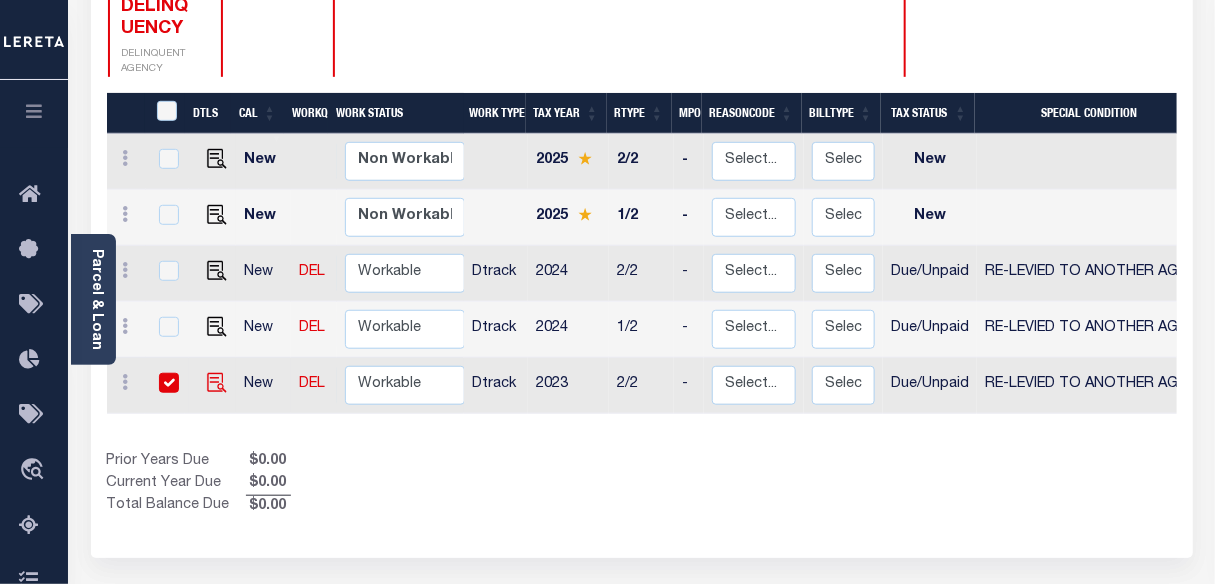 checkbox on "true" 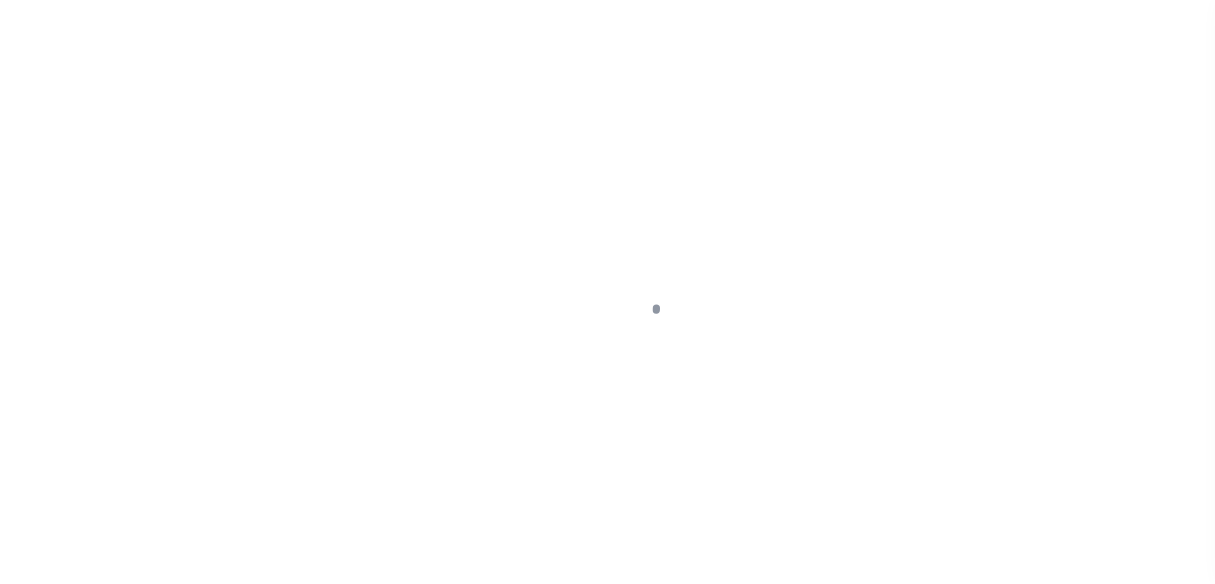 select on "DUE" 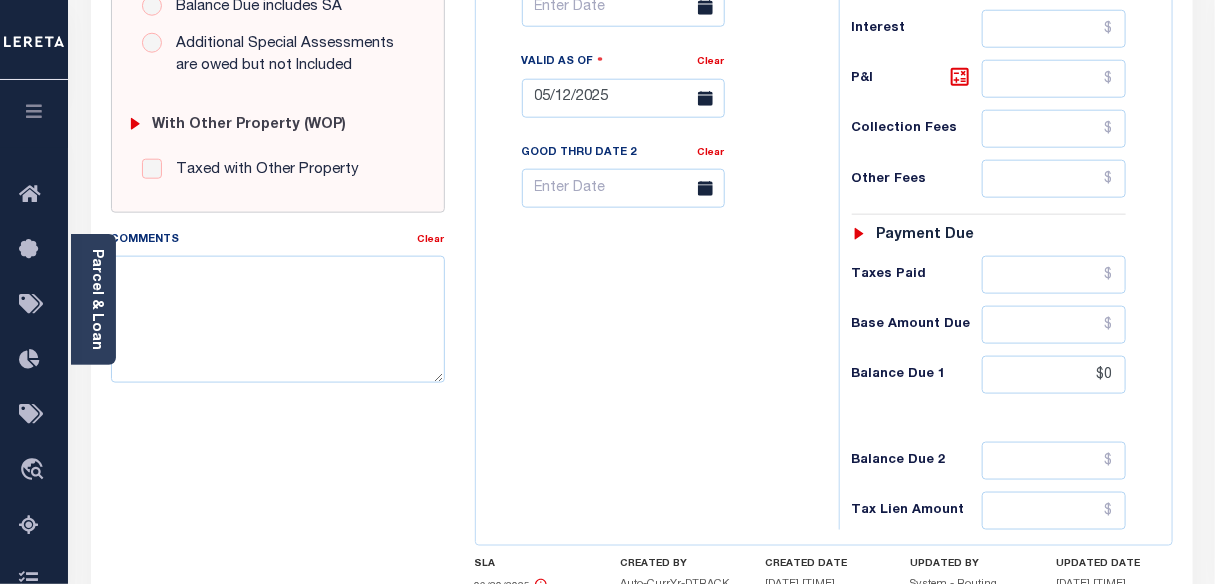 scroll, scrollTop: 454, scrollLeft: 0, axis: vertical 